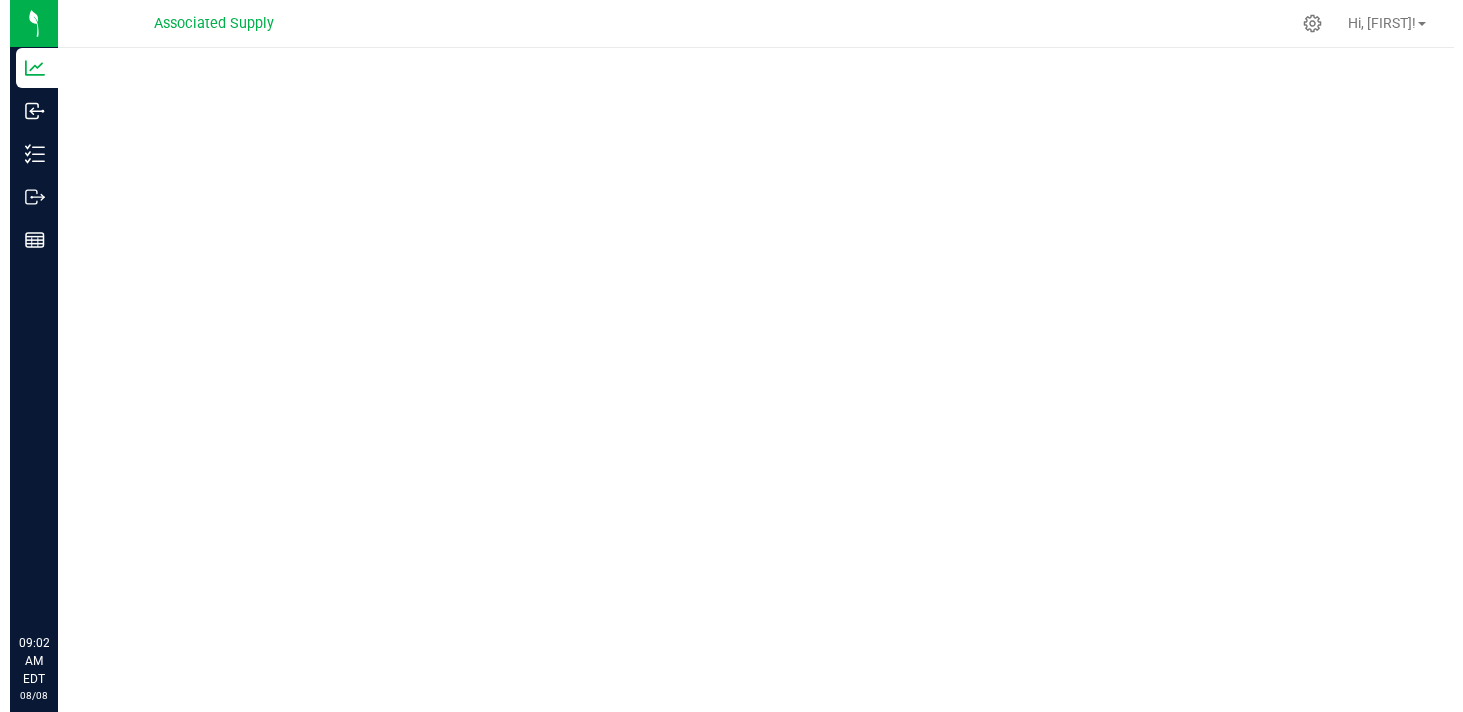 scroll, scrollTop: 0, scrollLeft: 0, axis: both 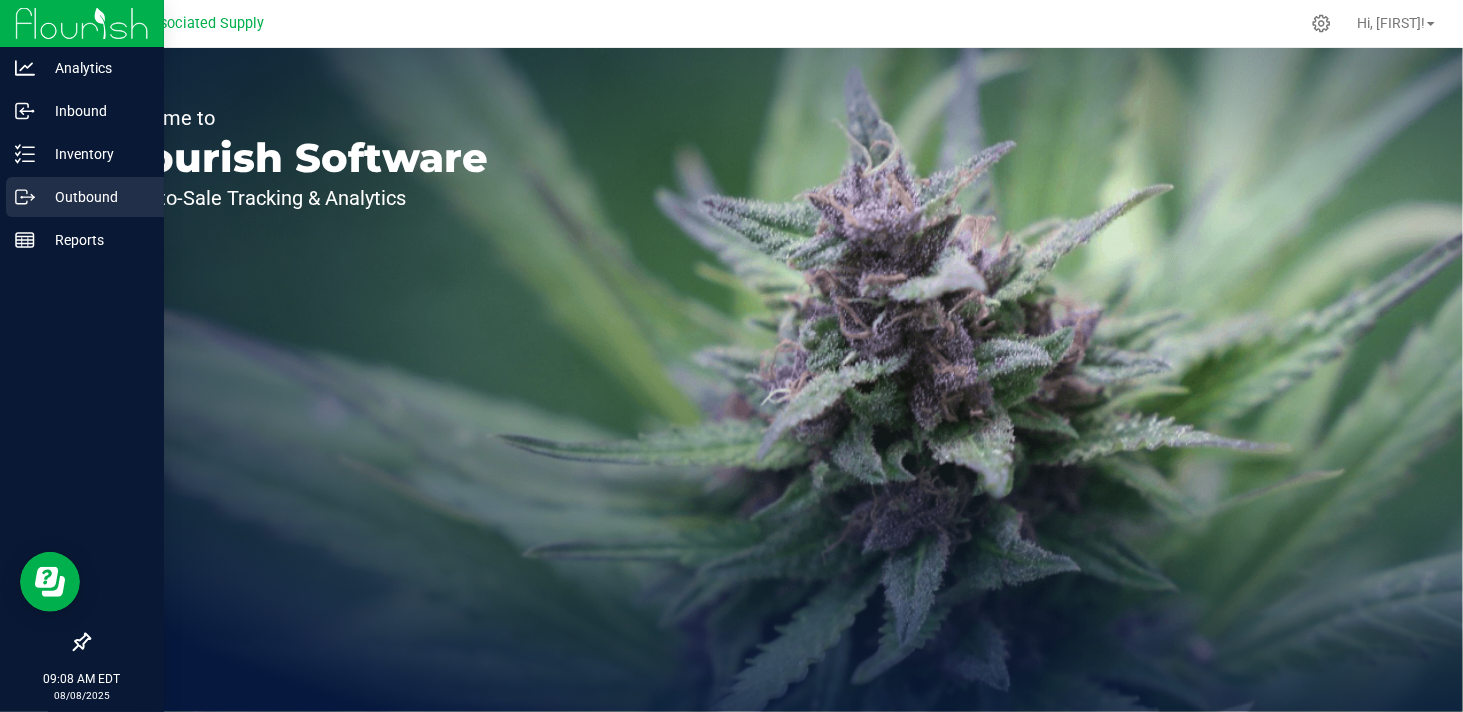 click on "Outbound" at bounding box center [95, 197] 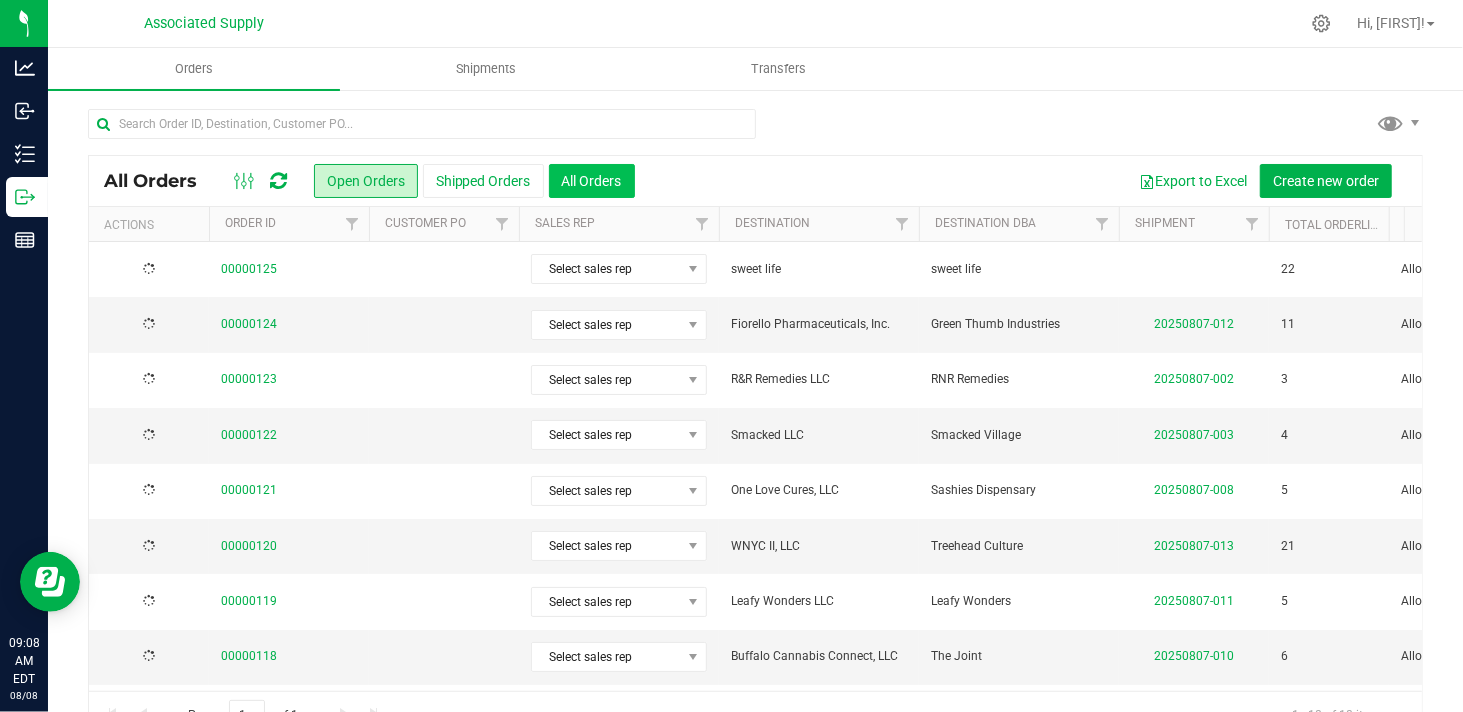 click on "All Orders" at bounding box center [592, 181] 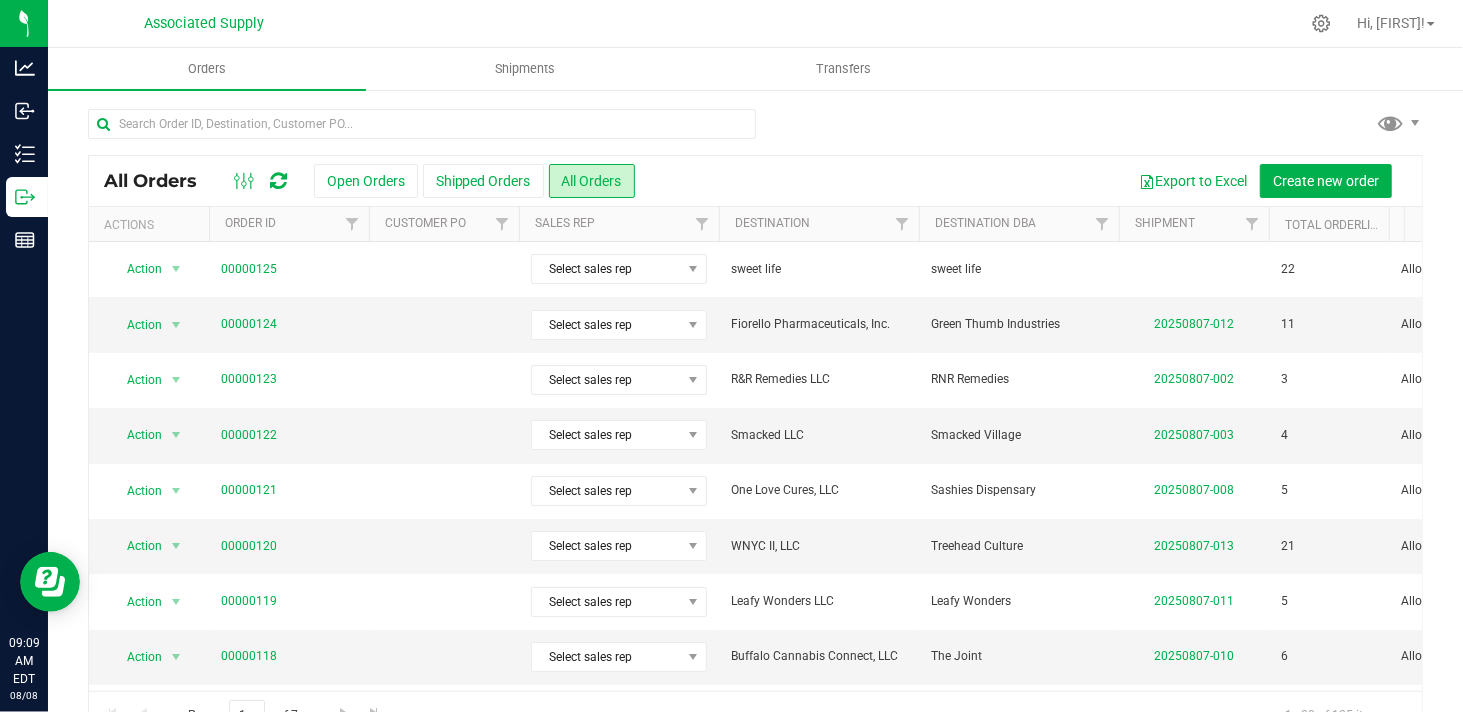 scroll, scrollTop: 0, scrollLeft: 746, axis: horizontal 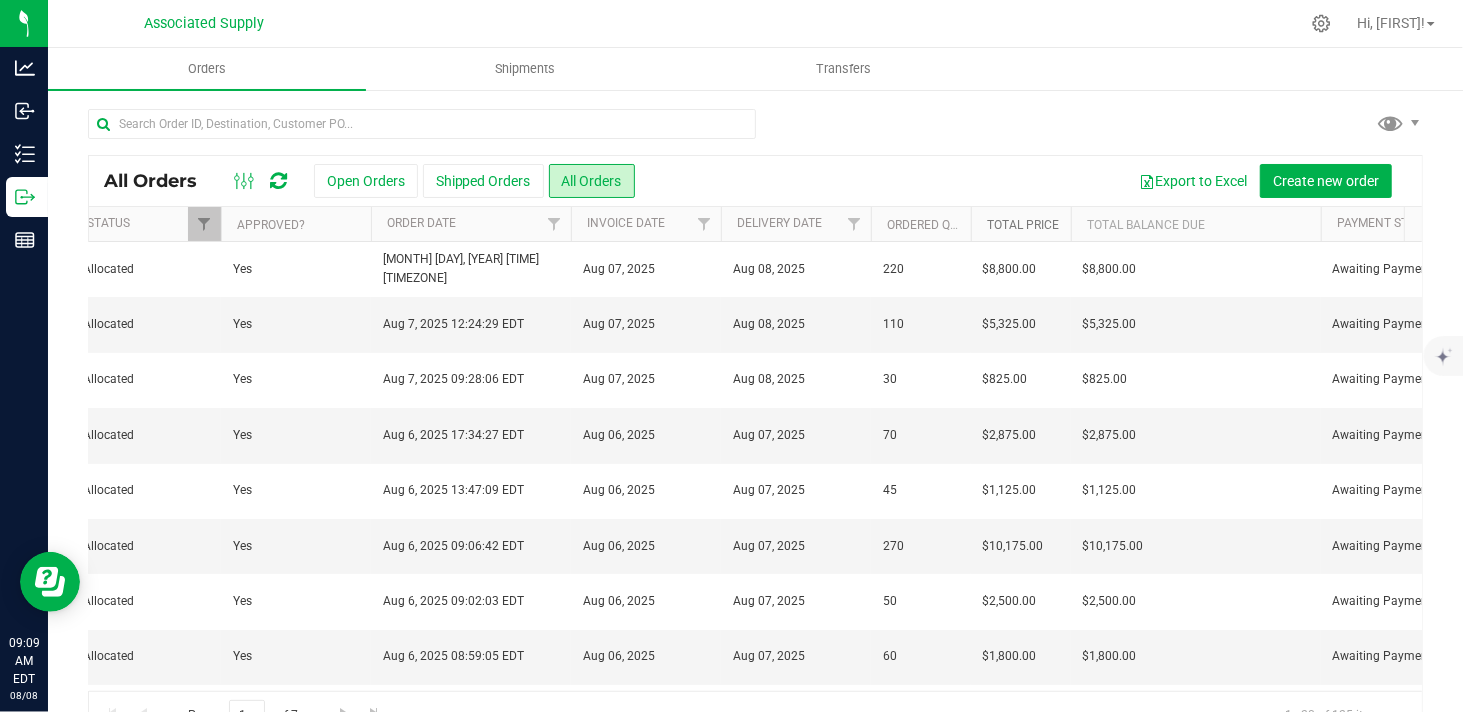 click on "Total Price" at bounding box center [1023, 225] 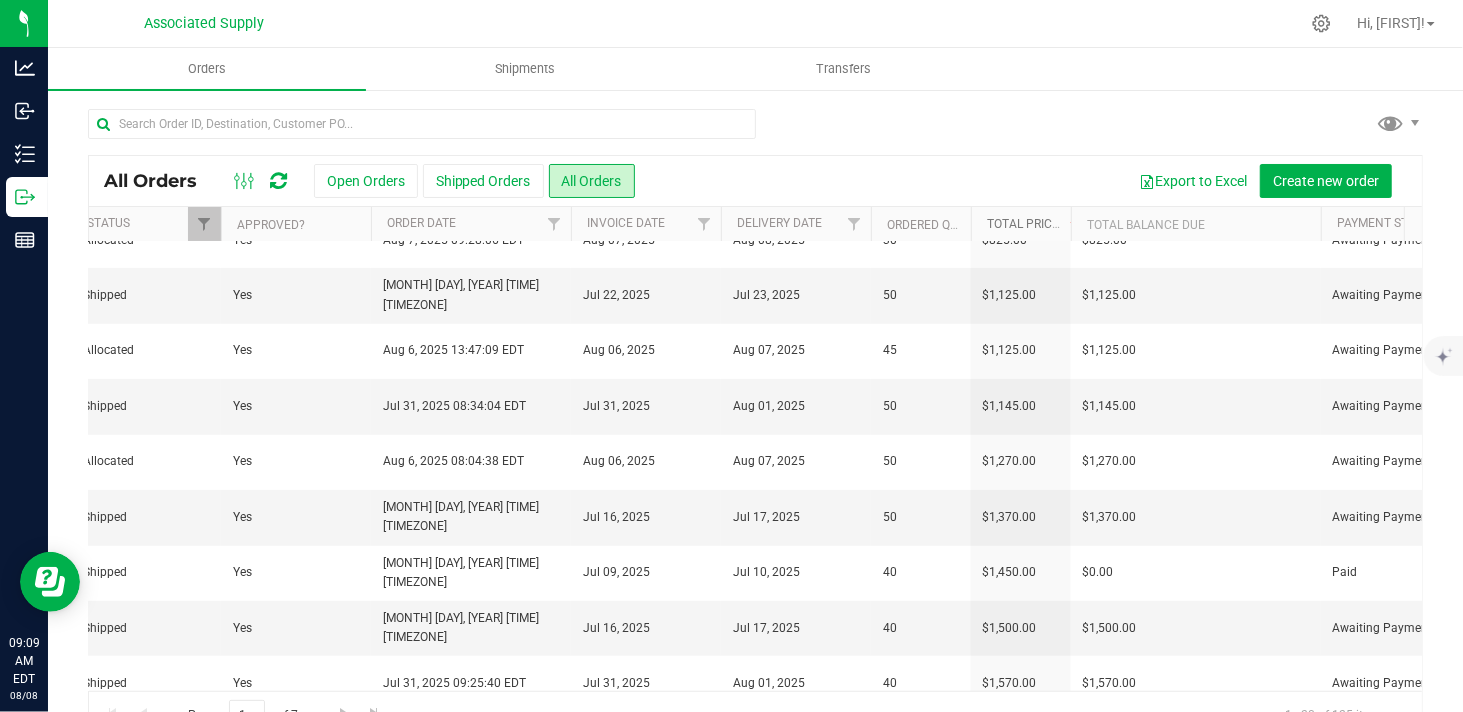 scroll, scrollTop: 678, scrollLeft: 1318, axis: both 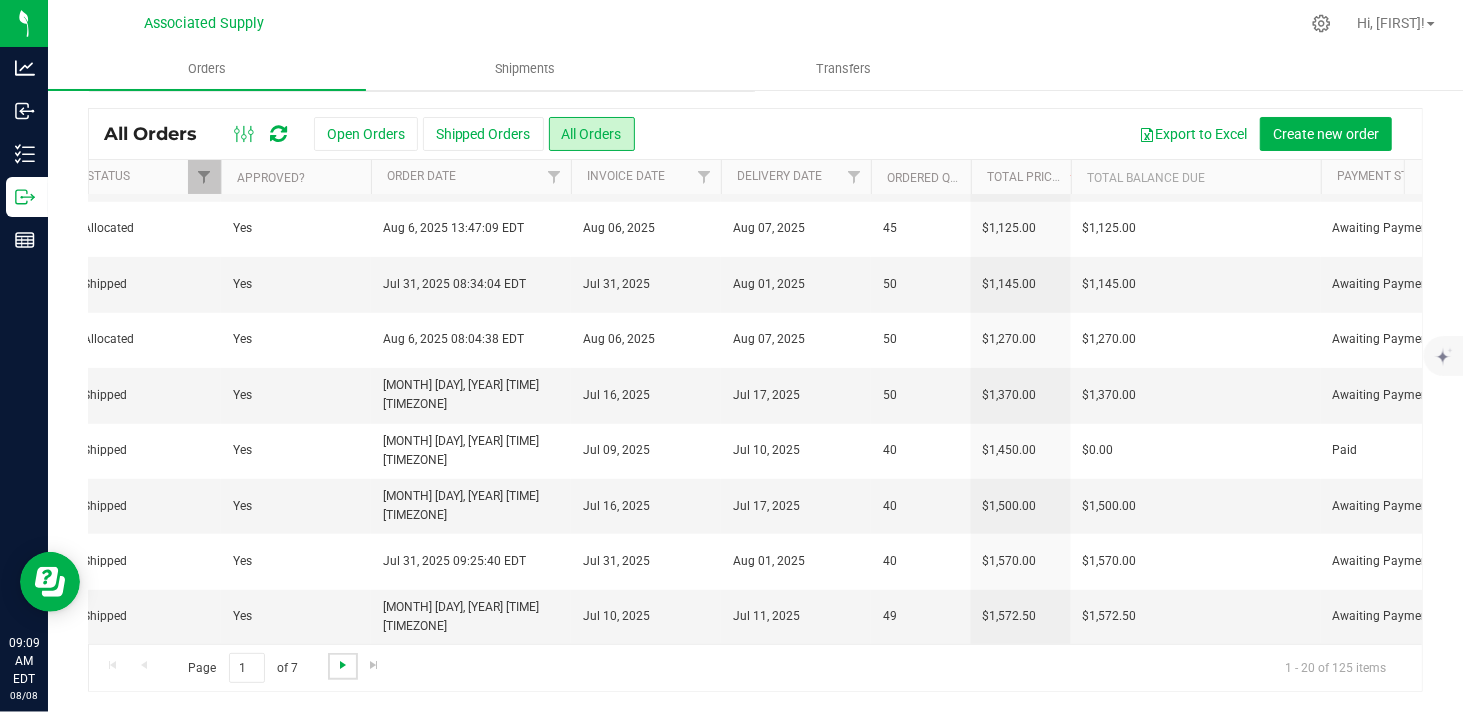 click at bounding box center [343, 665] 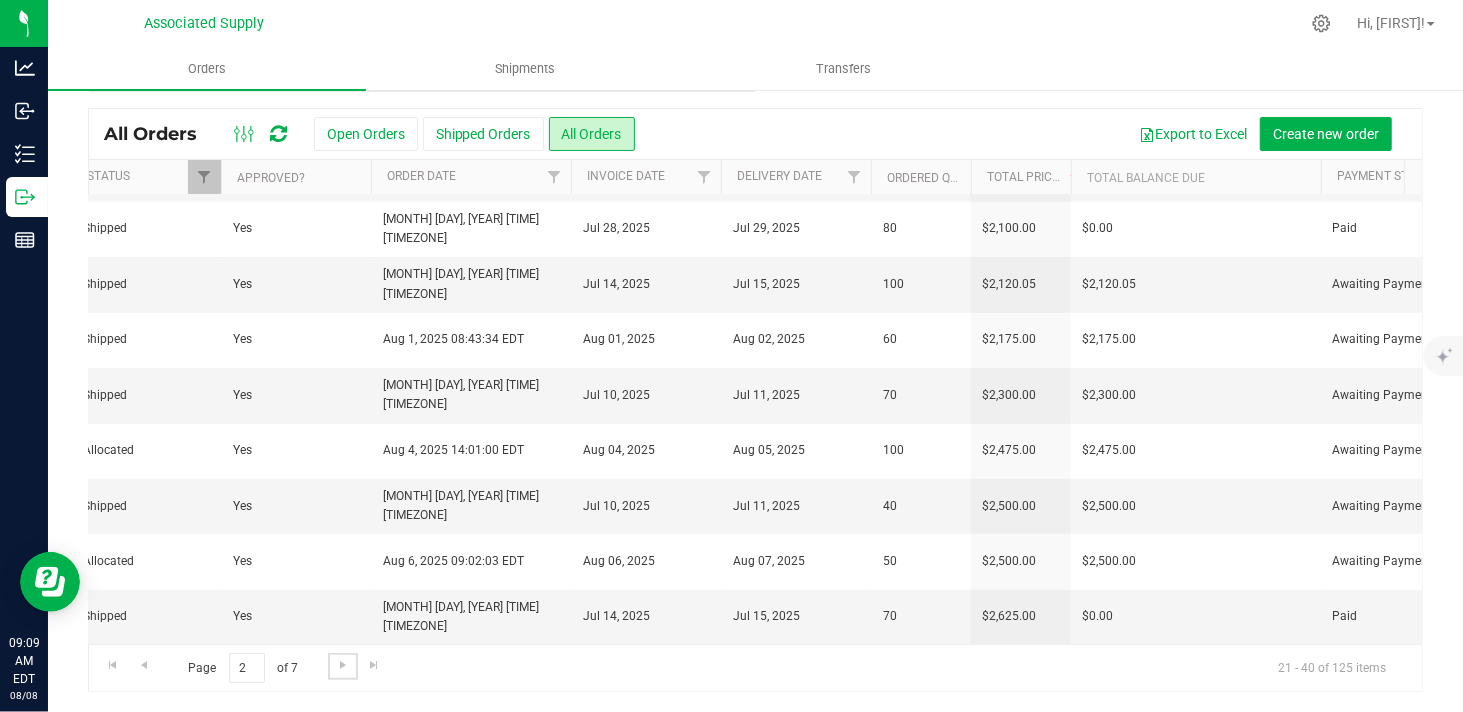 scroll, scrollTop: 0, scrollLeft: 0, axis: both 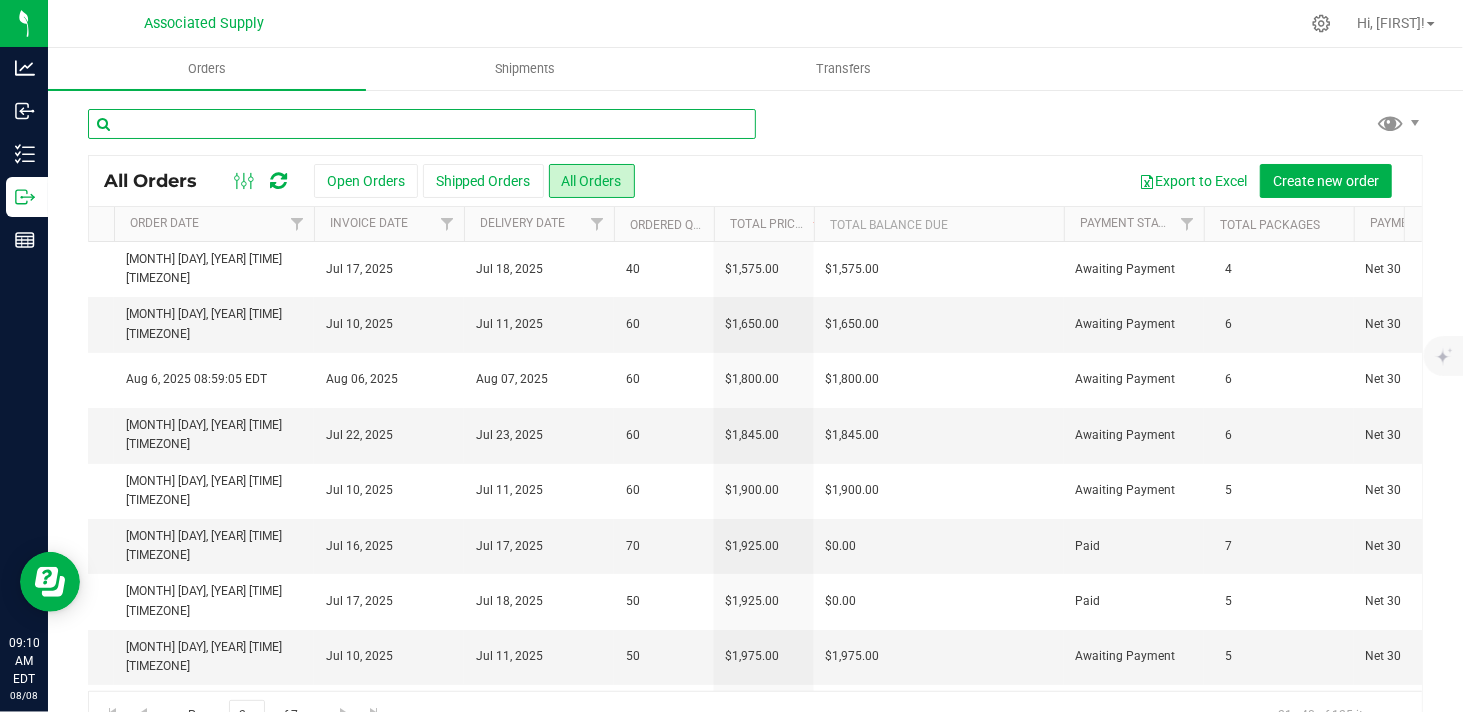 click at bounding box center (422, 124) 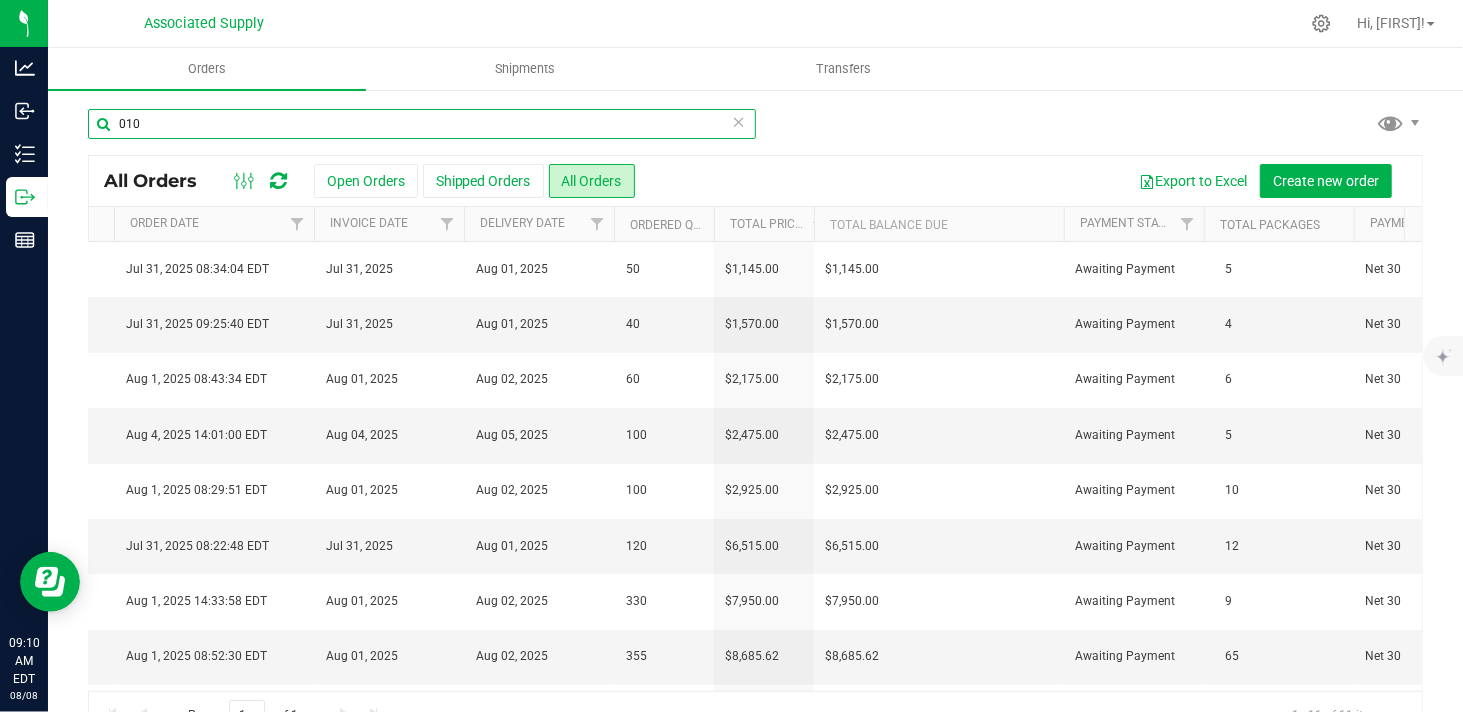 scroll, scrollTop: 0, scrollLeft: 1013, axis: horizontal 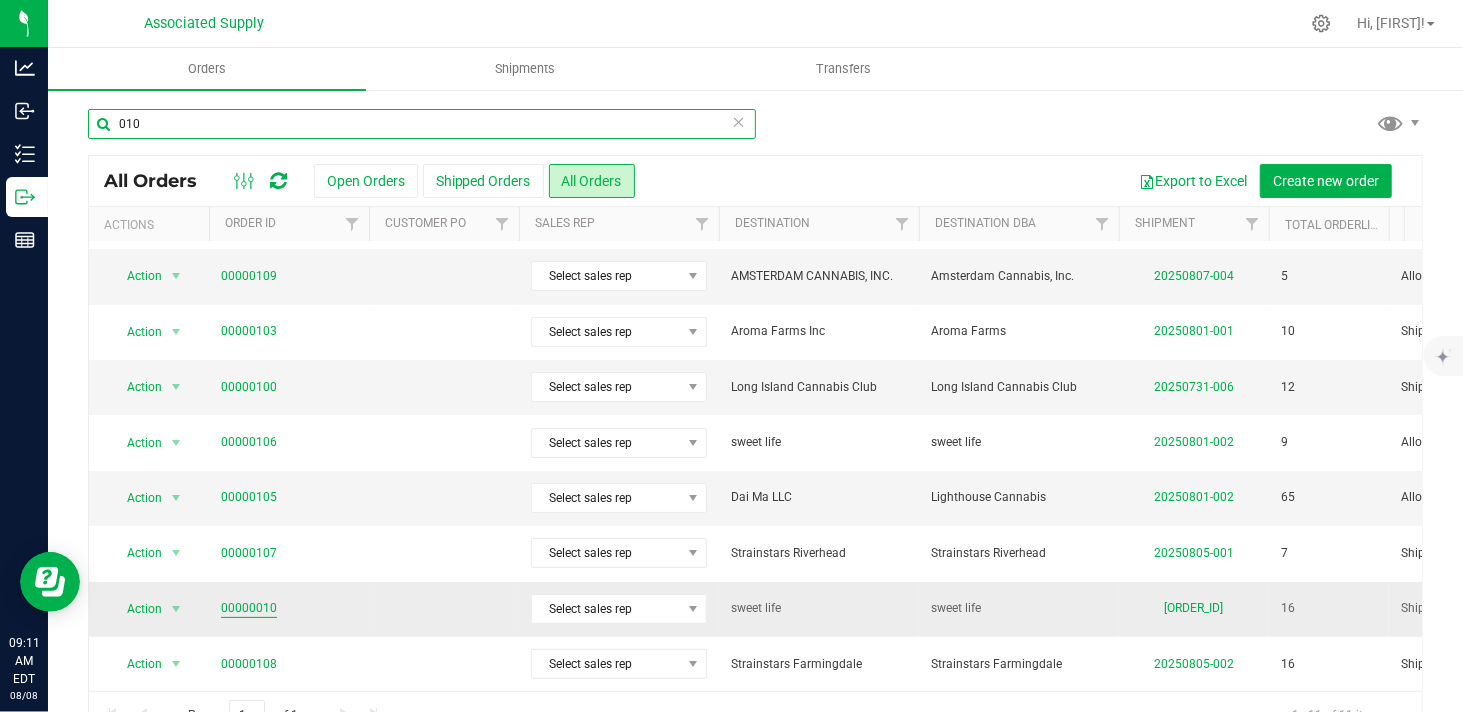 type on "010" 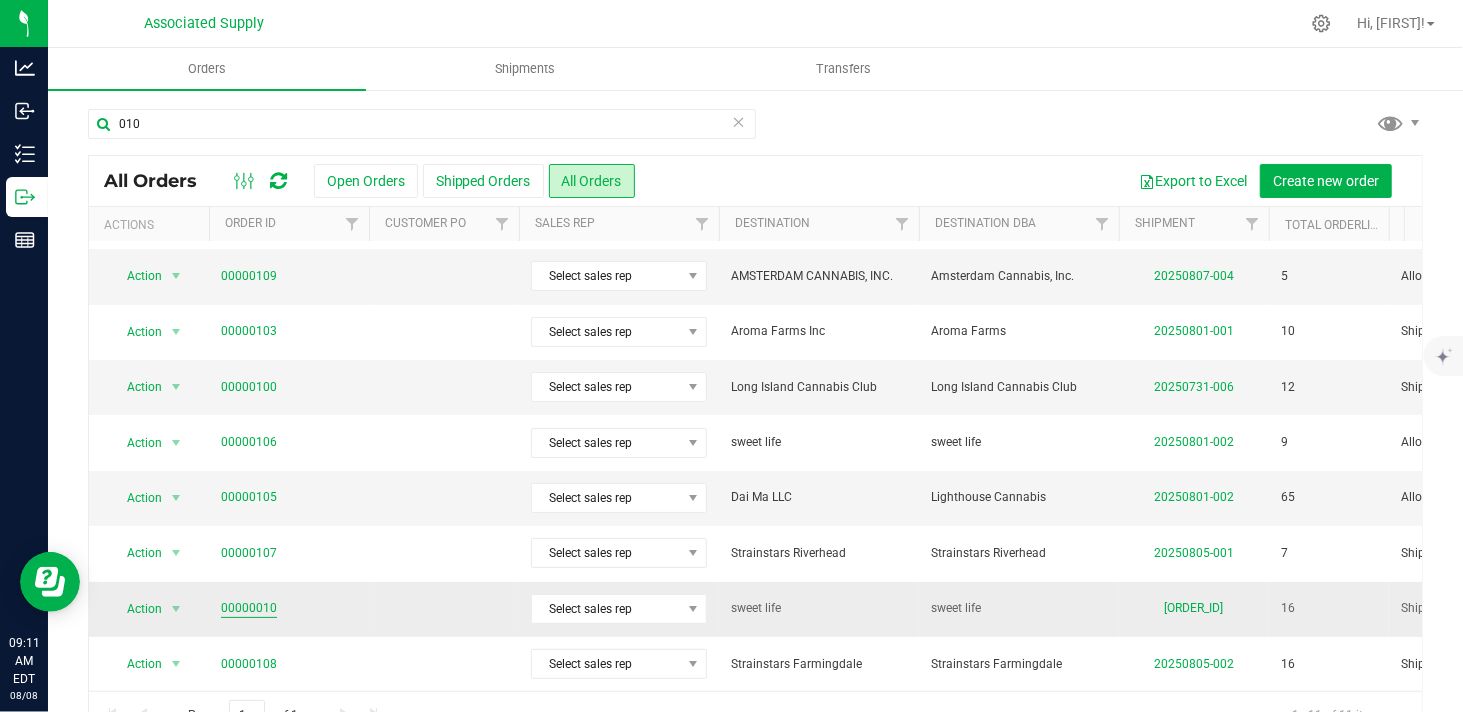 click on "00000010" at bounding box center [249, 608] 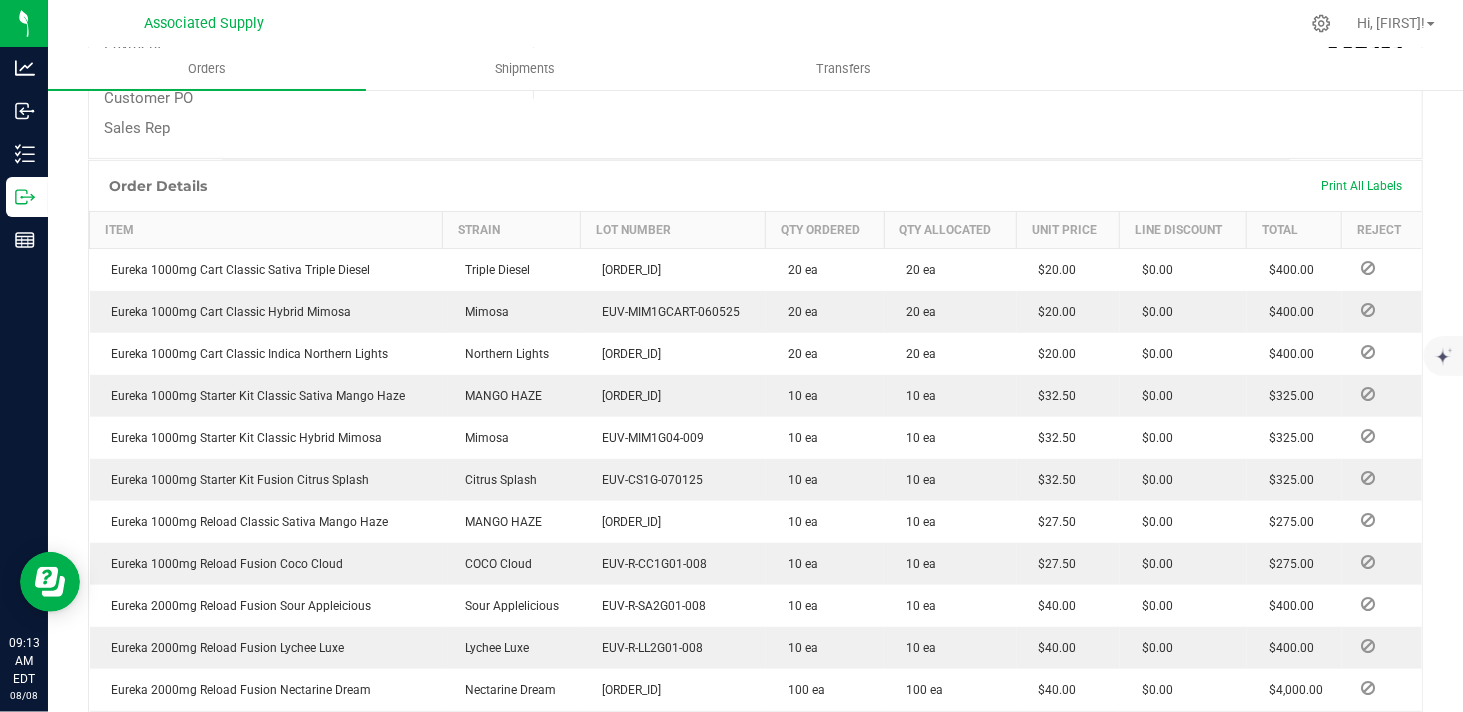 scroll, scrollTop: 0, scrollLeft: 0, axis: both 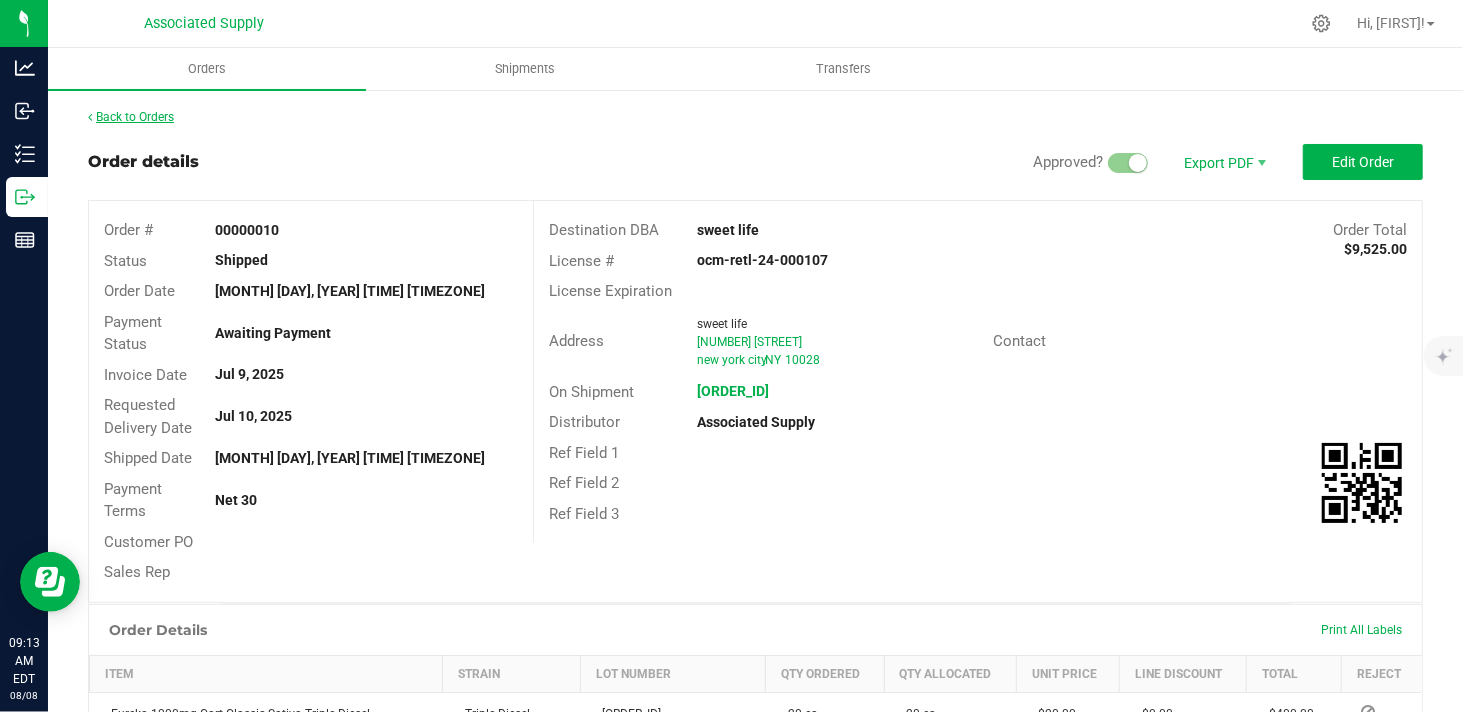 click on "Back to Orders" at bounding box center (131, 117) 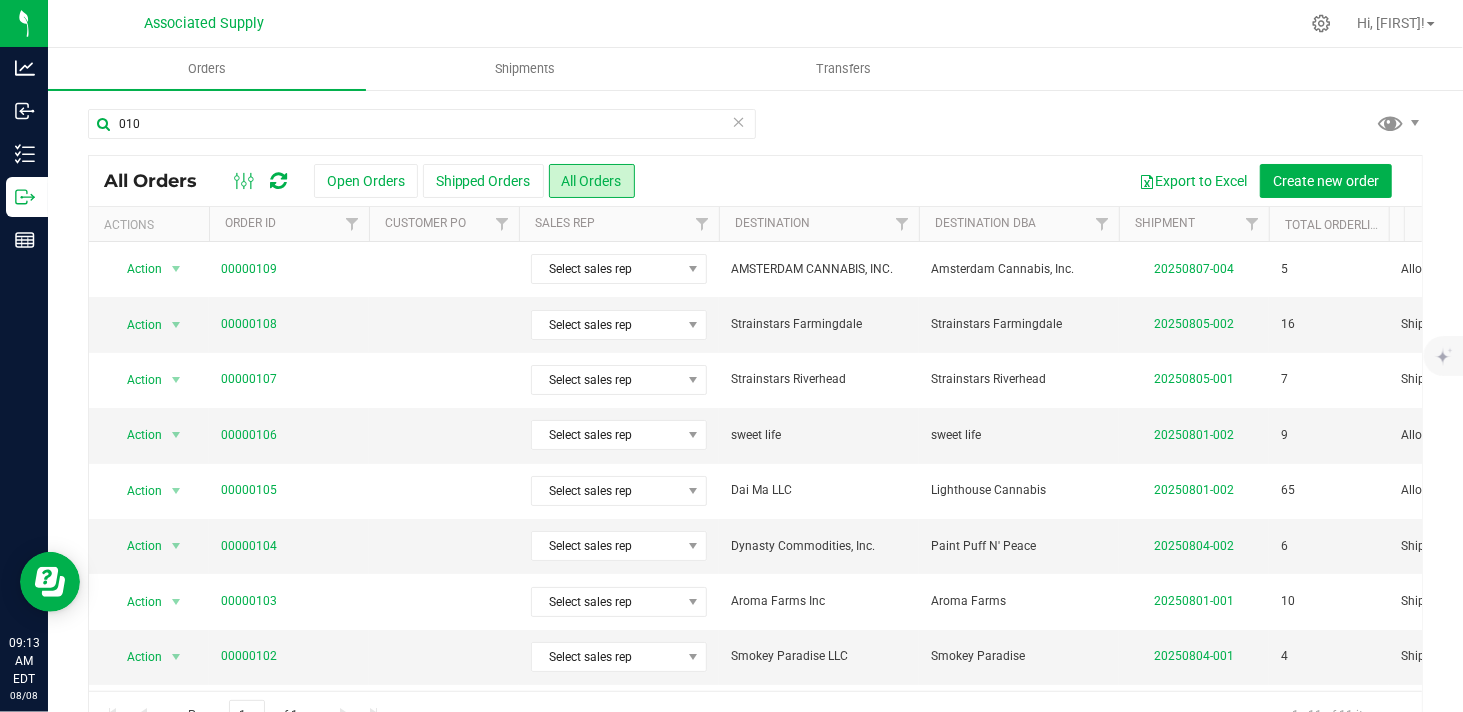 scroll, scrollTop: 0, scrollLeft: 15, axis: horizontal 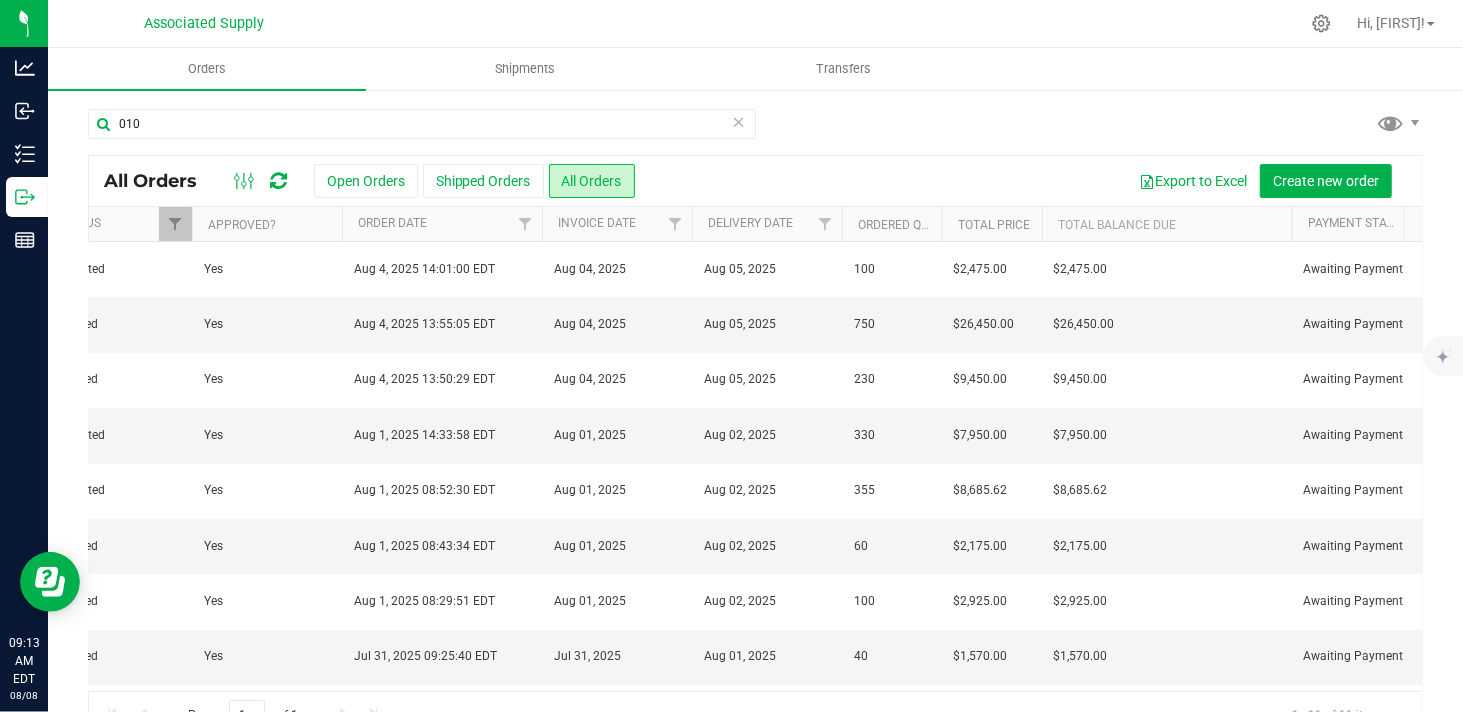 click on "Total Price" at bounding box center (992, 224) 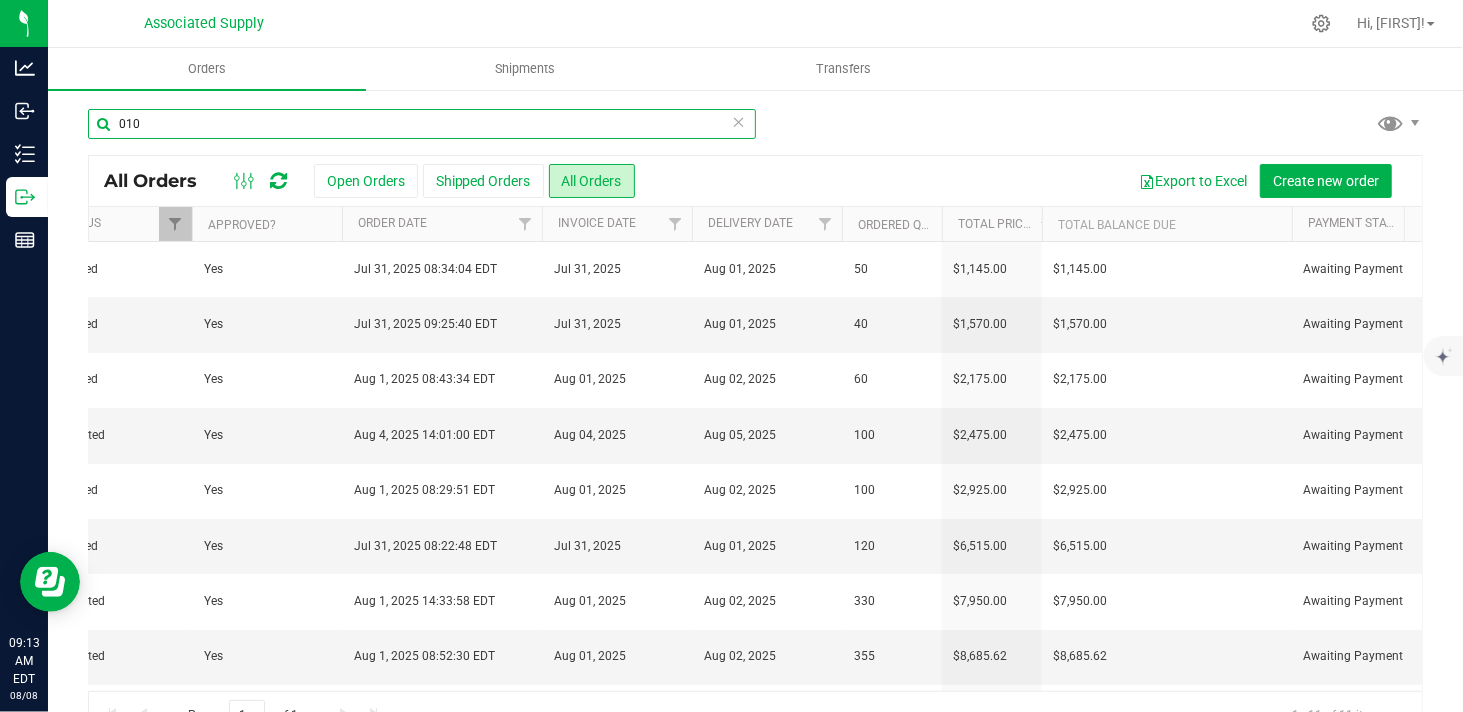 drag, startPoint x: 157, startPoint y: 118, endPoint x: 63, endPoint y: 111, distance: 94.26028 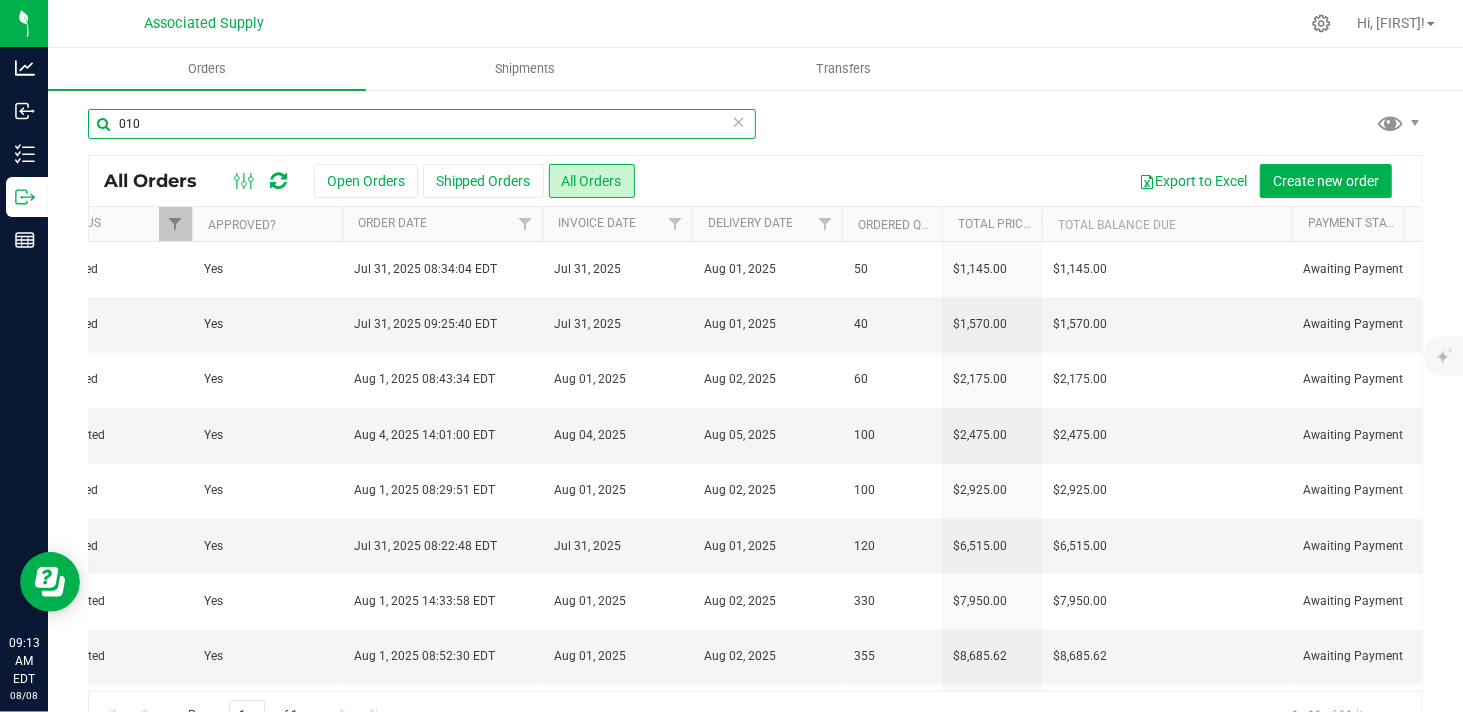 click on "Actions Order ID Customer PO Sales Rep Destination Destination DBA Shipment Total Orderlines" at bounding box center (755, 423) 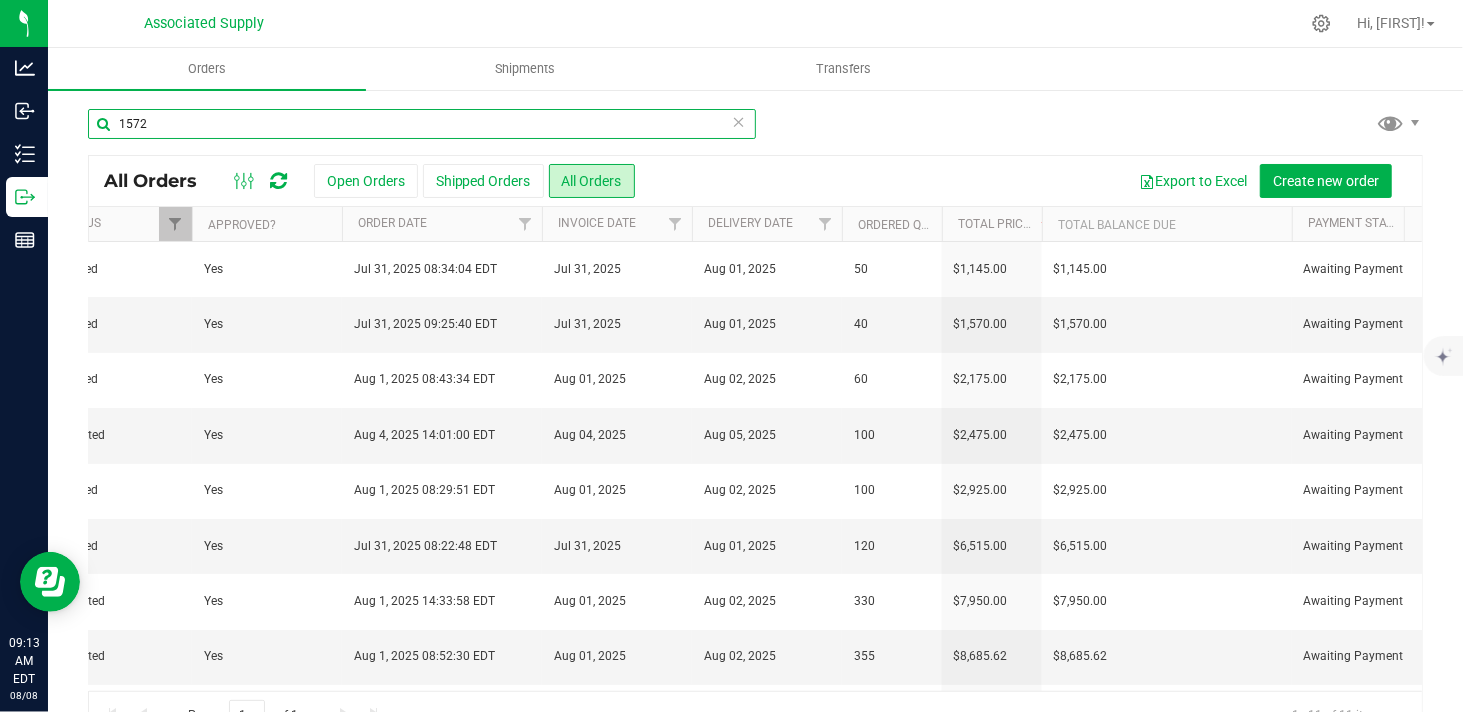 type on "1572" 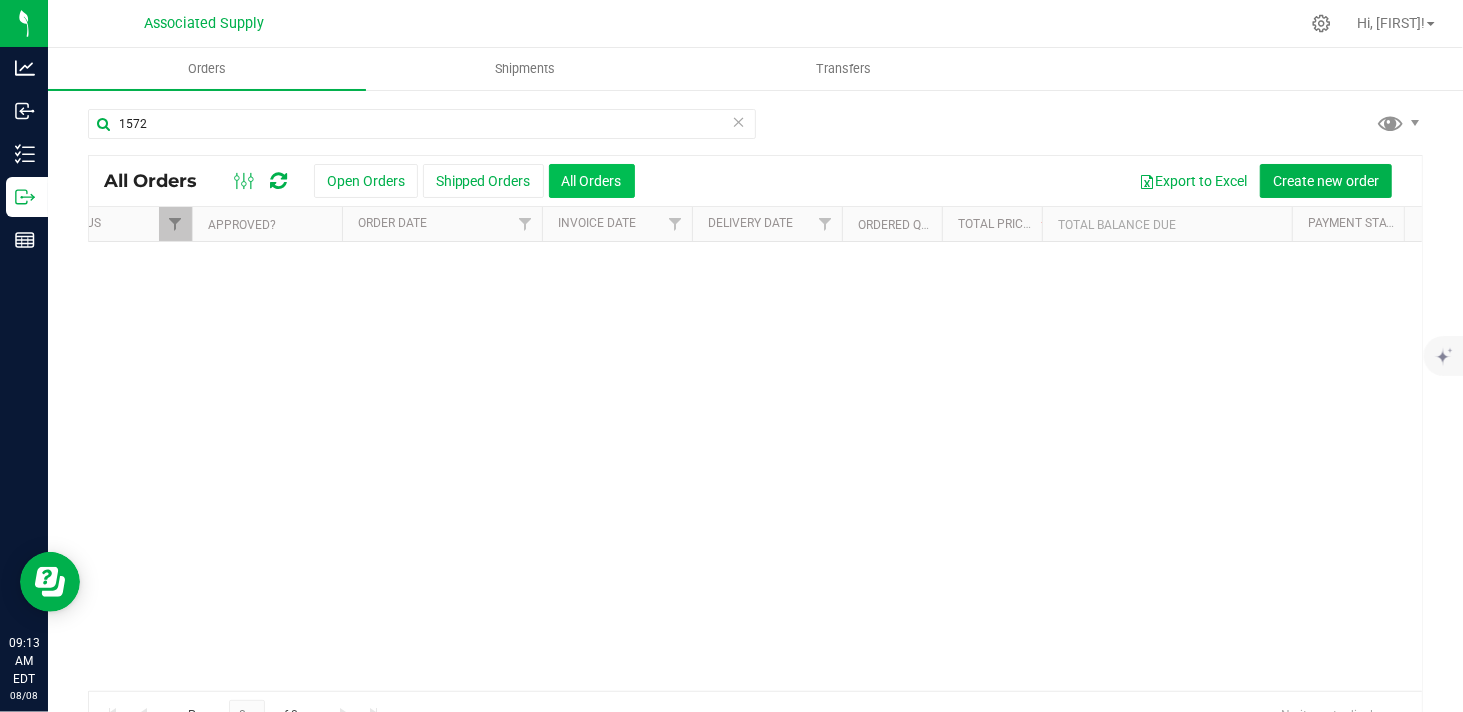 click on "All Orders" at bounding box center [592, 181] 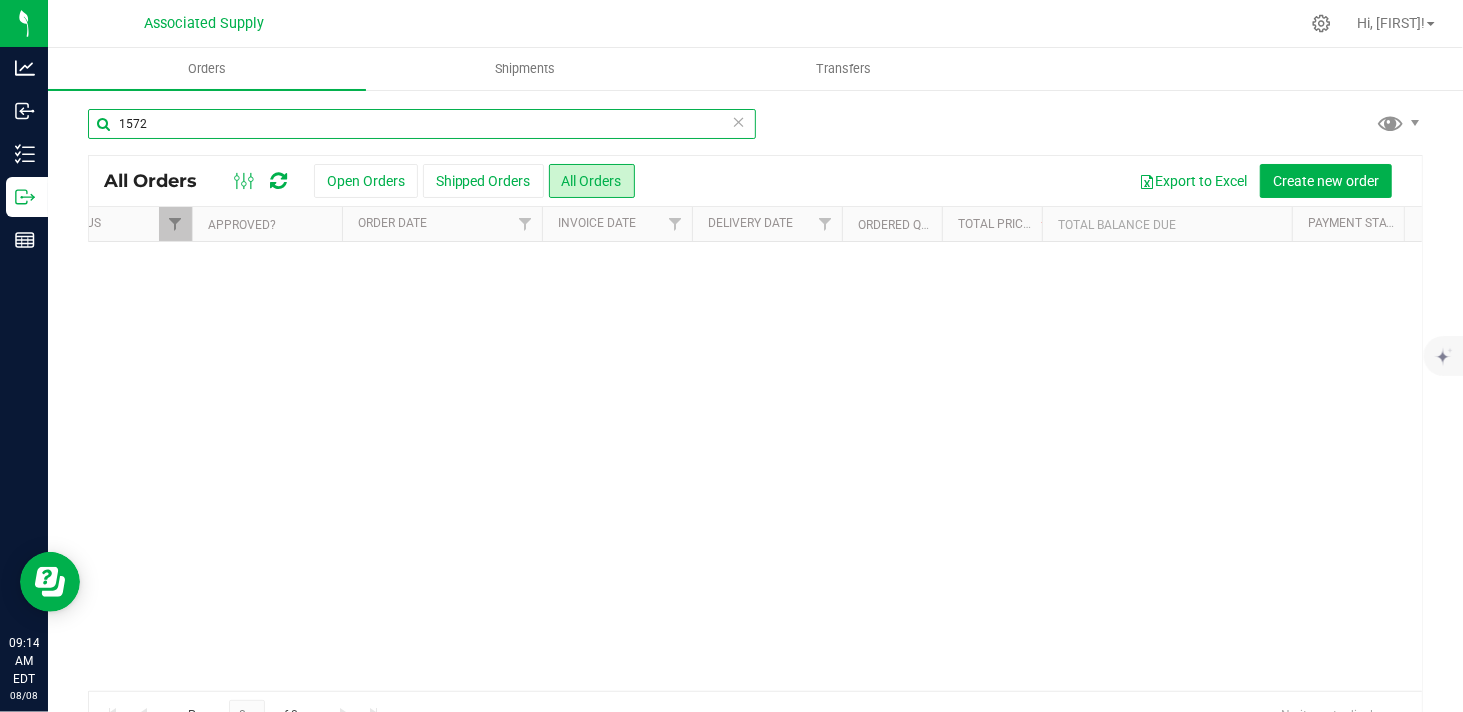 drag, startPoint x: 157, startPoint y: 124, endPoint x: 81, endPoint y: 124, distance: 76 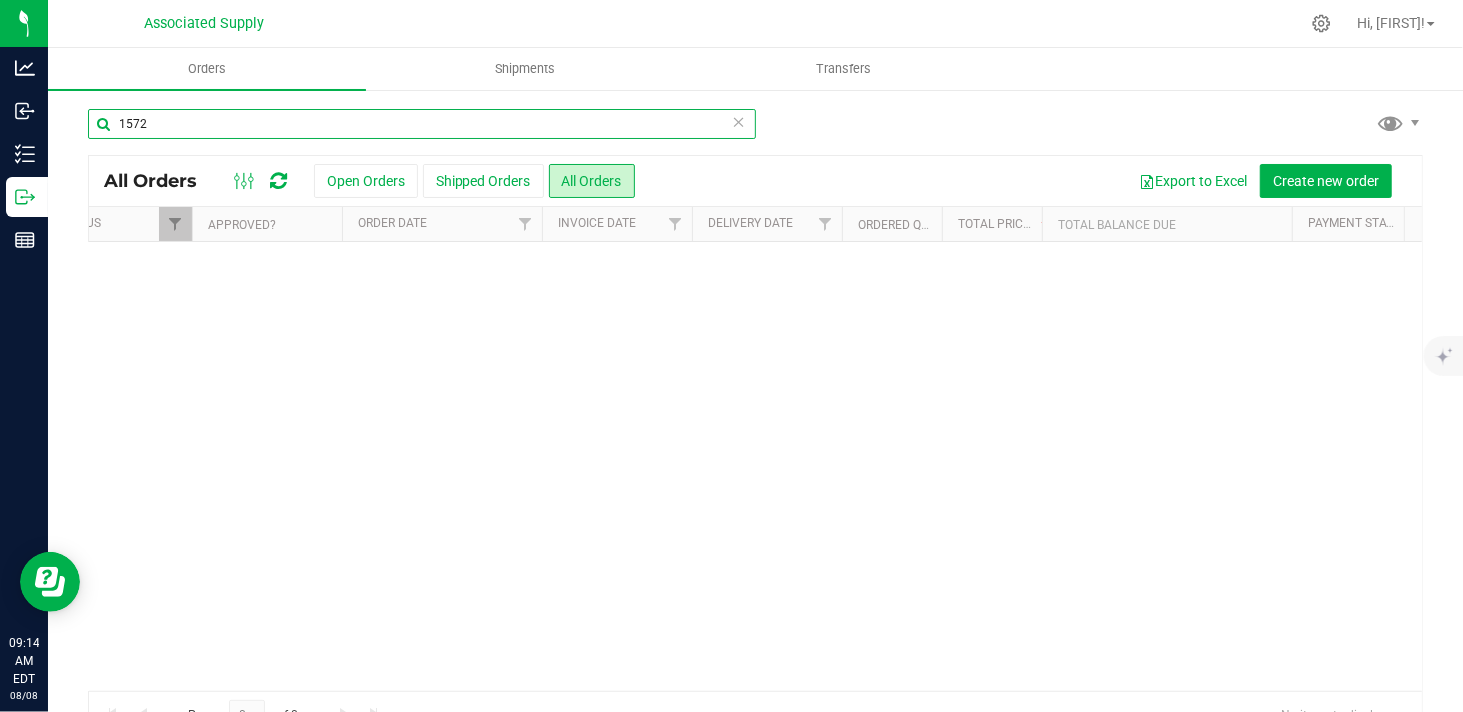 click on "Actions Order ID Customer PO Sales Rep Destination Destination DBA Shipment Total Orderlines" at bounding box center [755, 423] 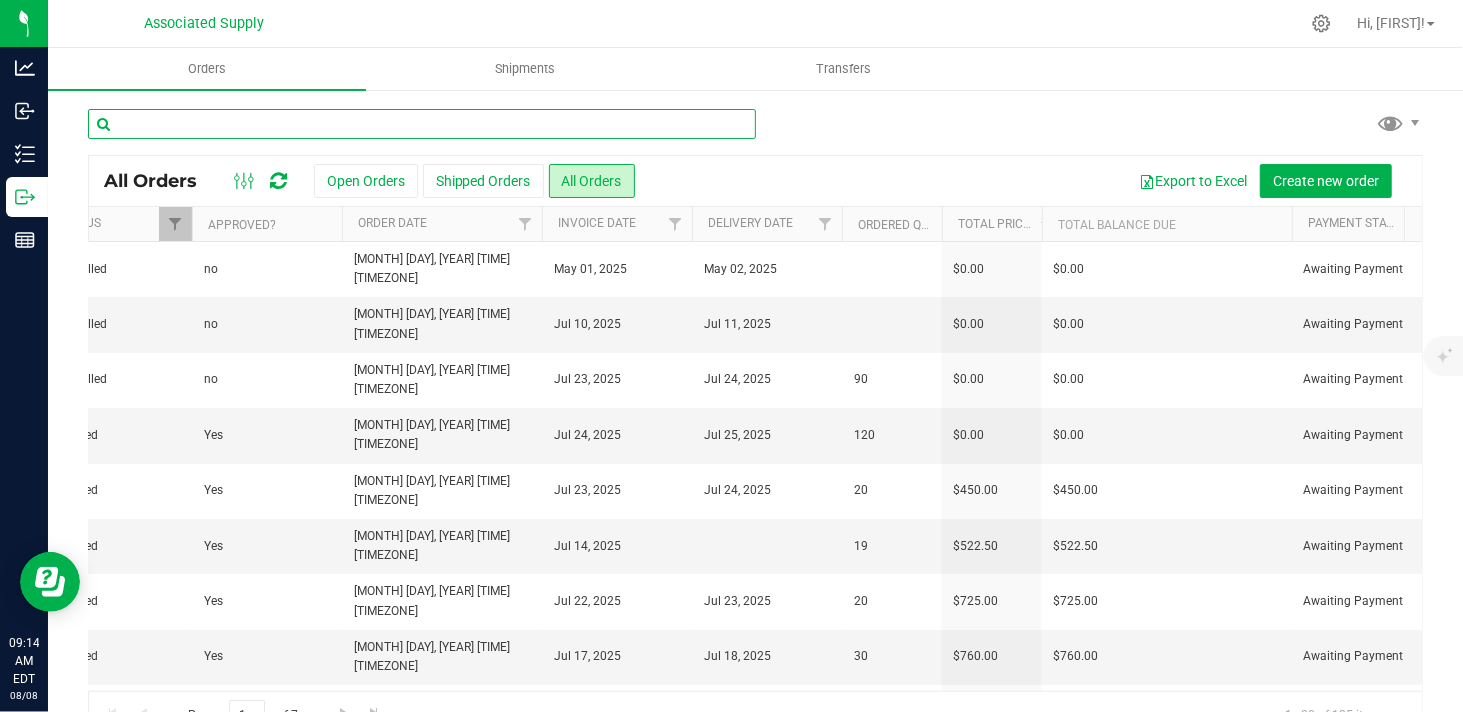 paste on "[CITY]" 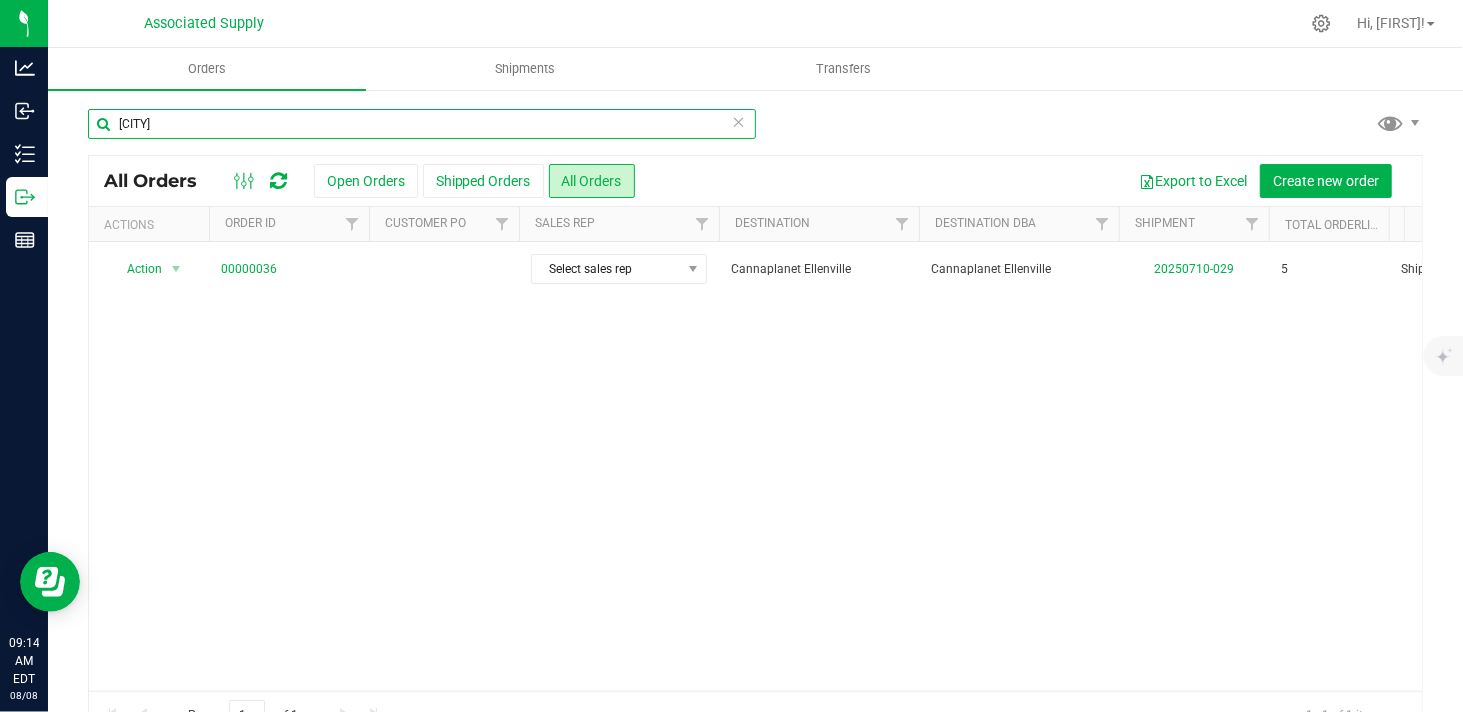 scroll, scrollTop: 0, scrollLeft: 53, axis: horizontal 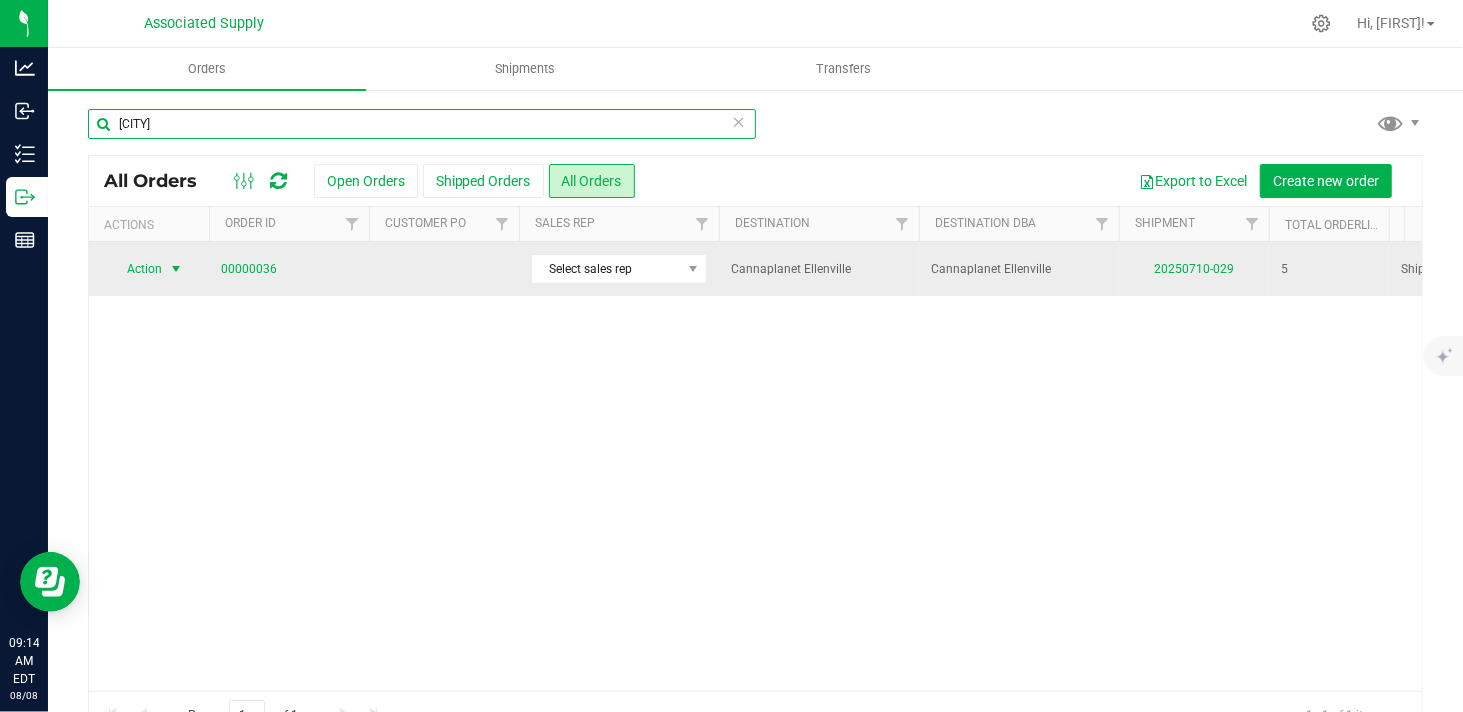 type on "[CITY]" 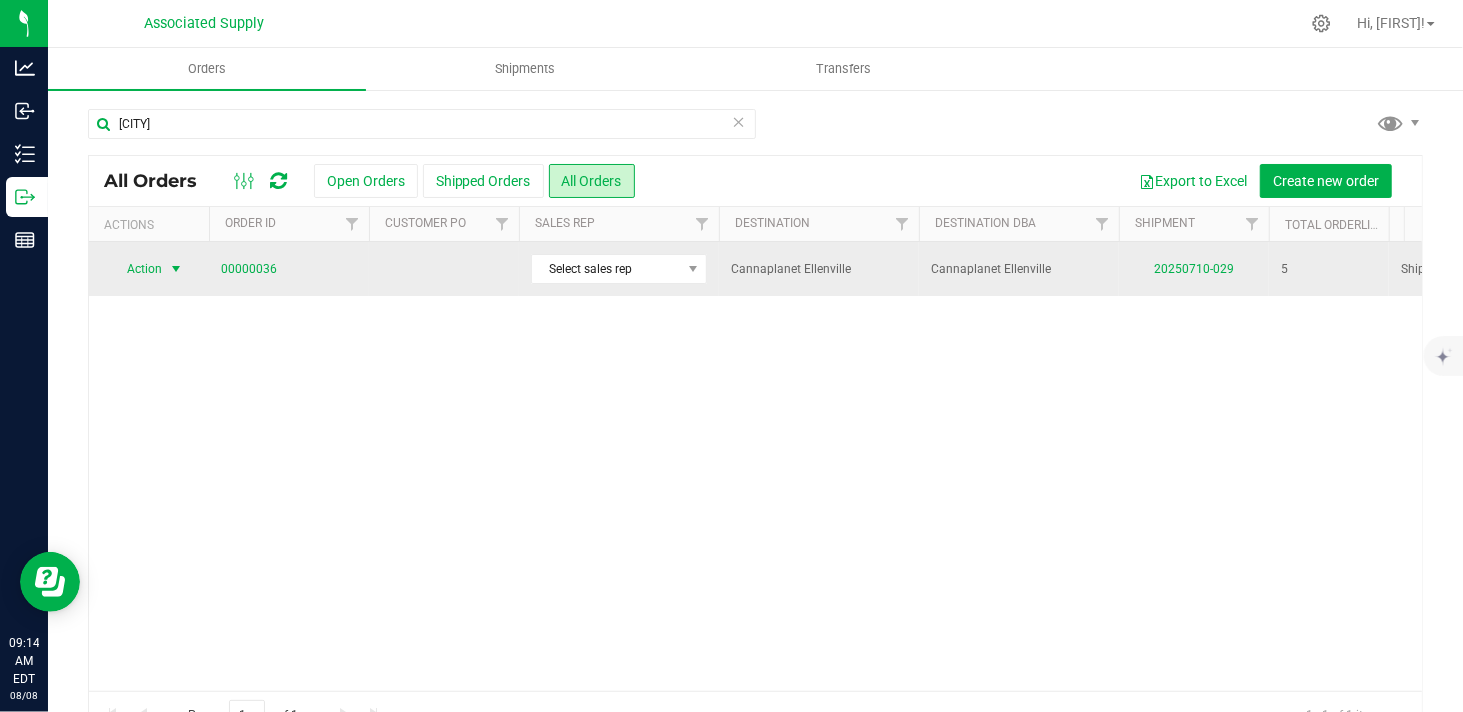 click on "Action" at bounding box center (136, 269) 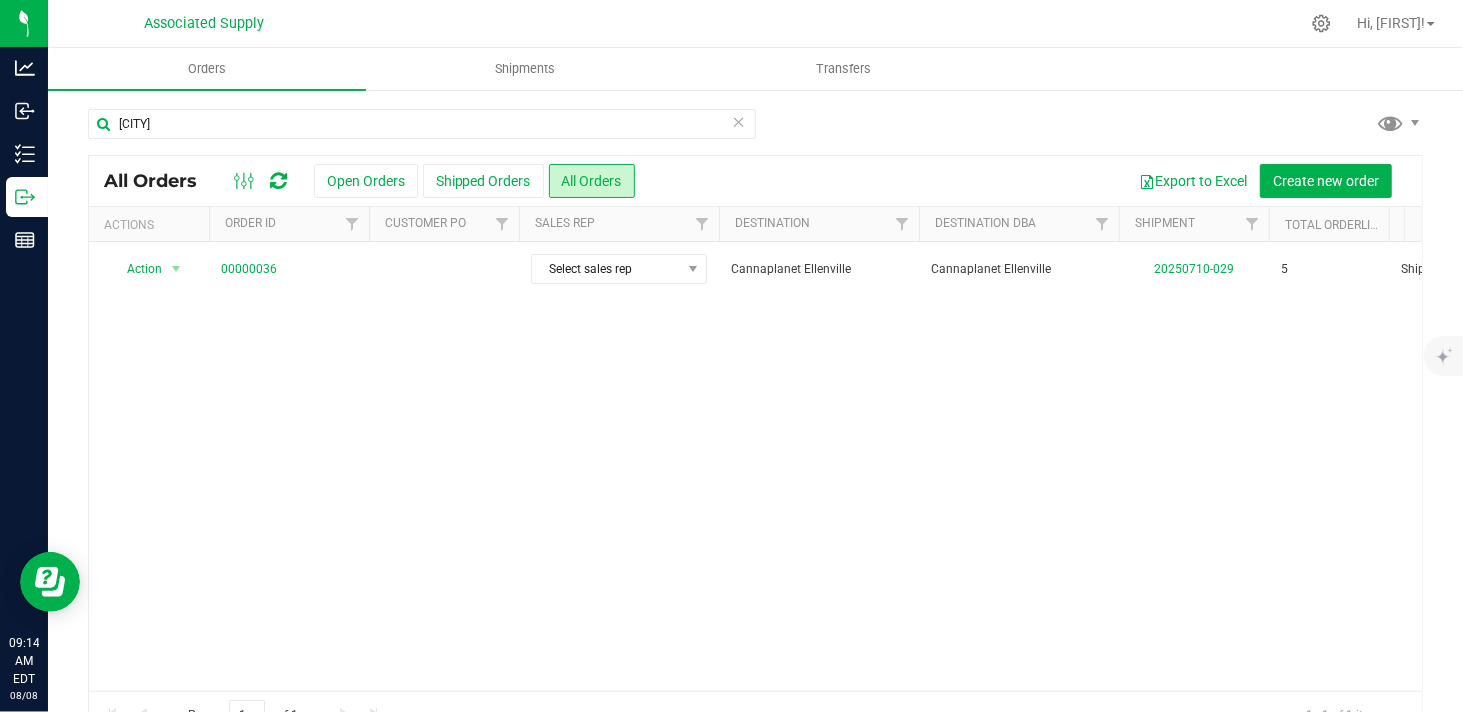 click on "Cannaplanet [CITY]
Cannaplanet [CITY]
[ORDER_ID]  5
Shipped
Yes  [MONTH] [DAY], [YEAR] [TIME] [TIMEZONE] [MONTH] [DAY], [YEAR] [MONTH] [DAY], [YEAR]  49  [PRICE] [PRICE]
Awaiting Payment
5
Net 30
Flourish
[NUMBER] [STREET],
[CITY],
NY
[POSTAL_CODE]
[CITY]" at bounding box center [755, 466] 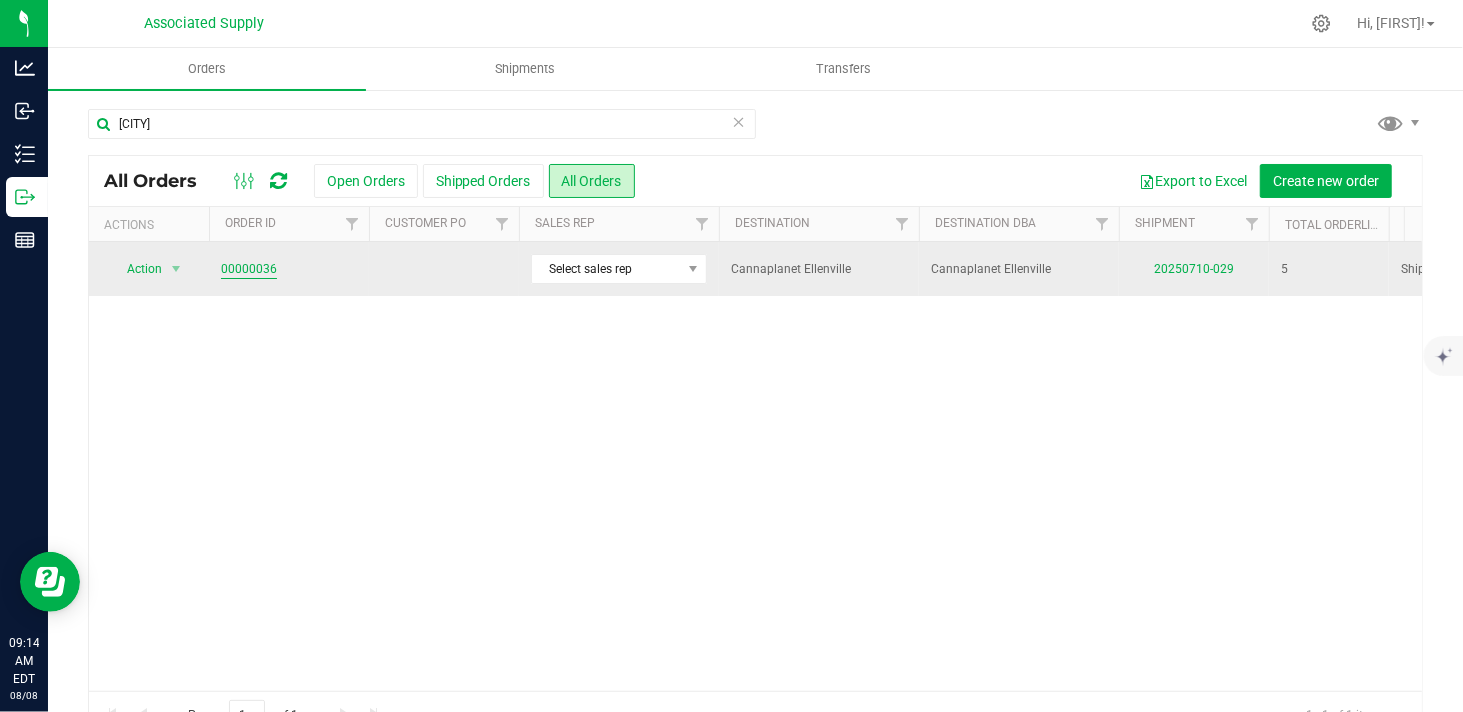 click on "00000036" at bounding box center (249, 269) 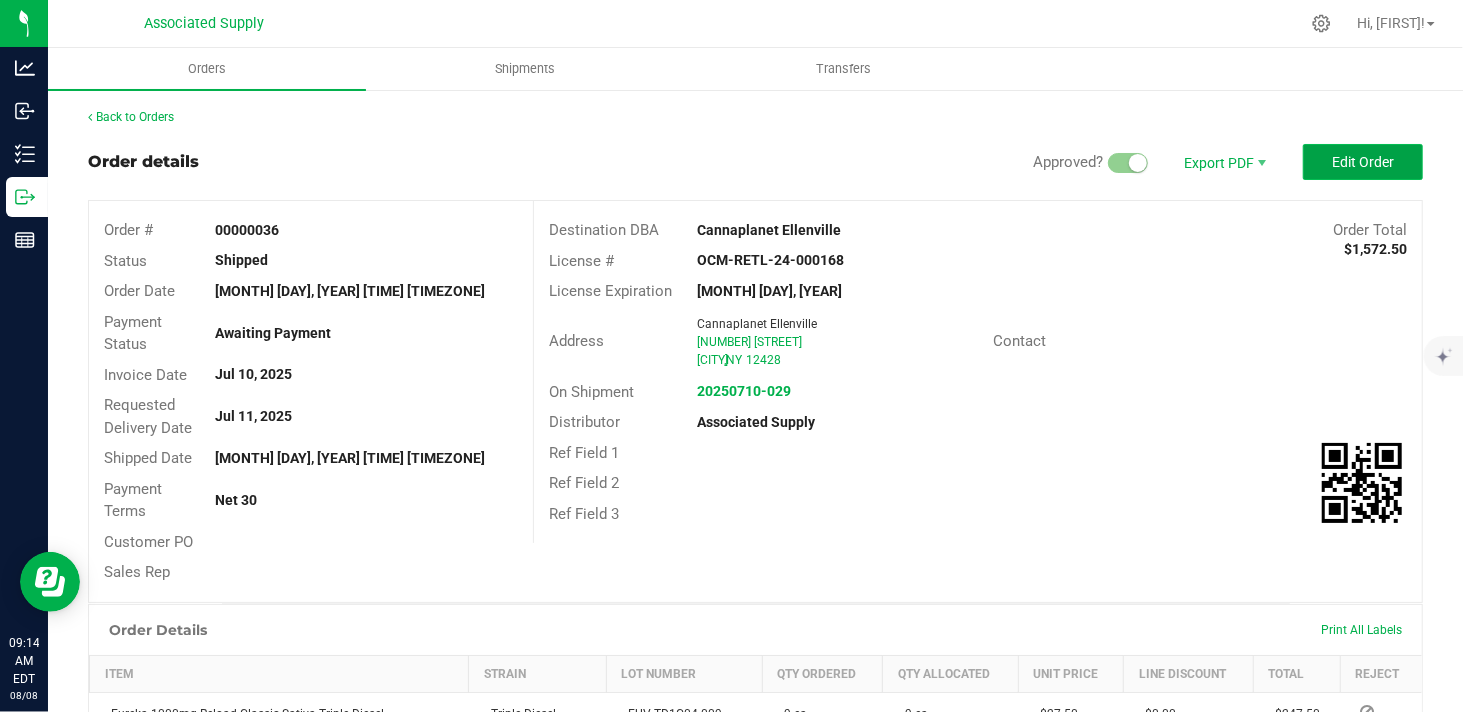 click on "Edit Order" at bounding box center (1363, 162) 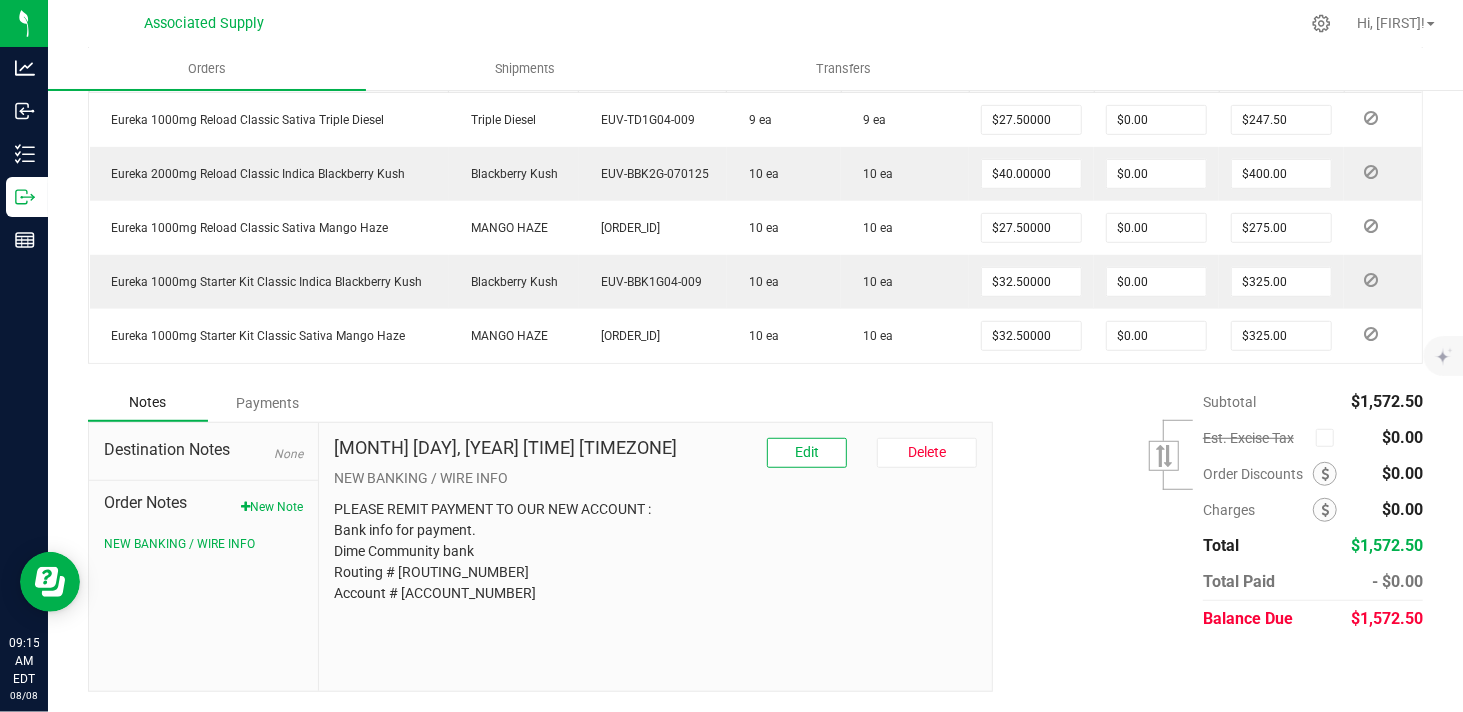 click on "Payments" at bounding box center (268, 403) 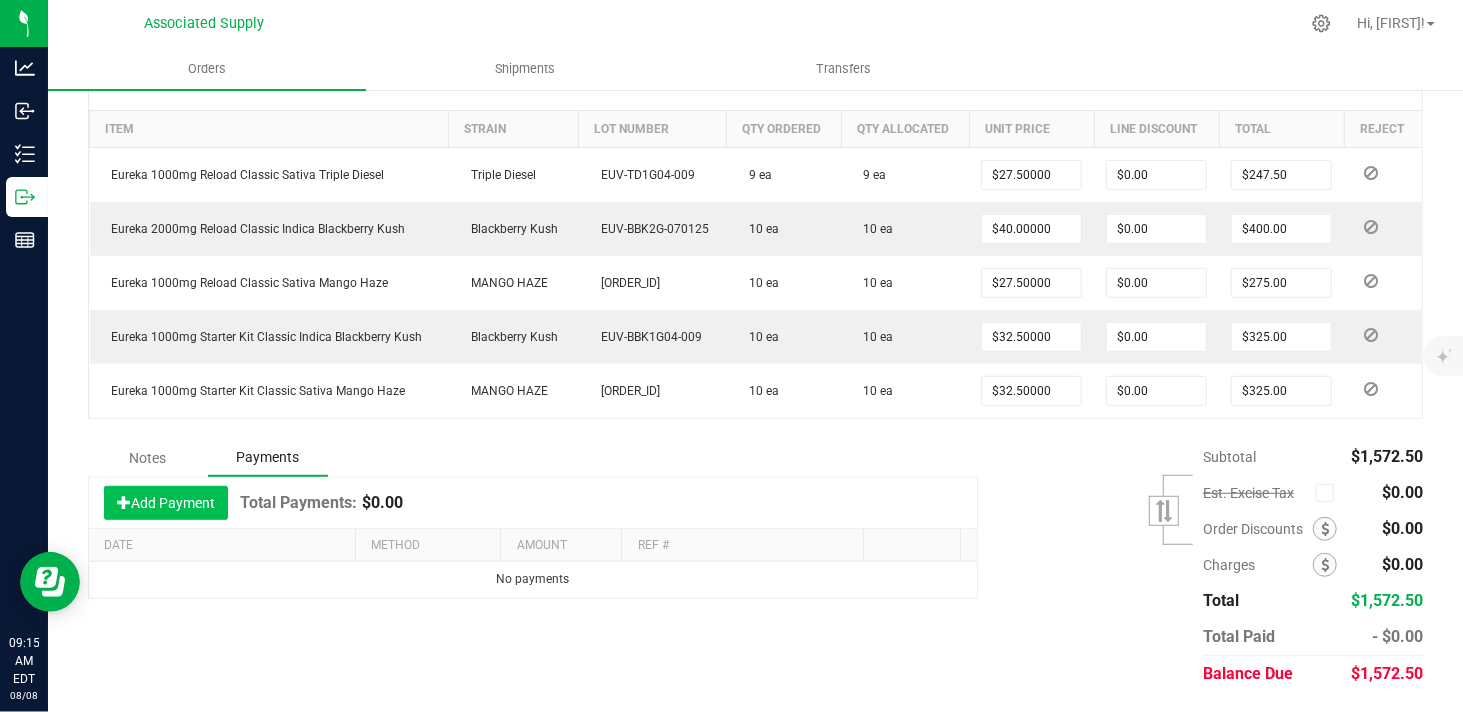 click on "Add Payment" at bounding box center [166, 503] 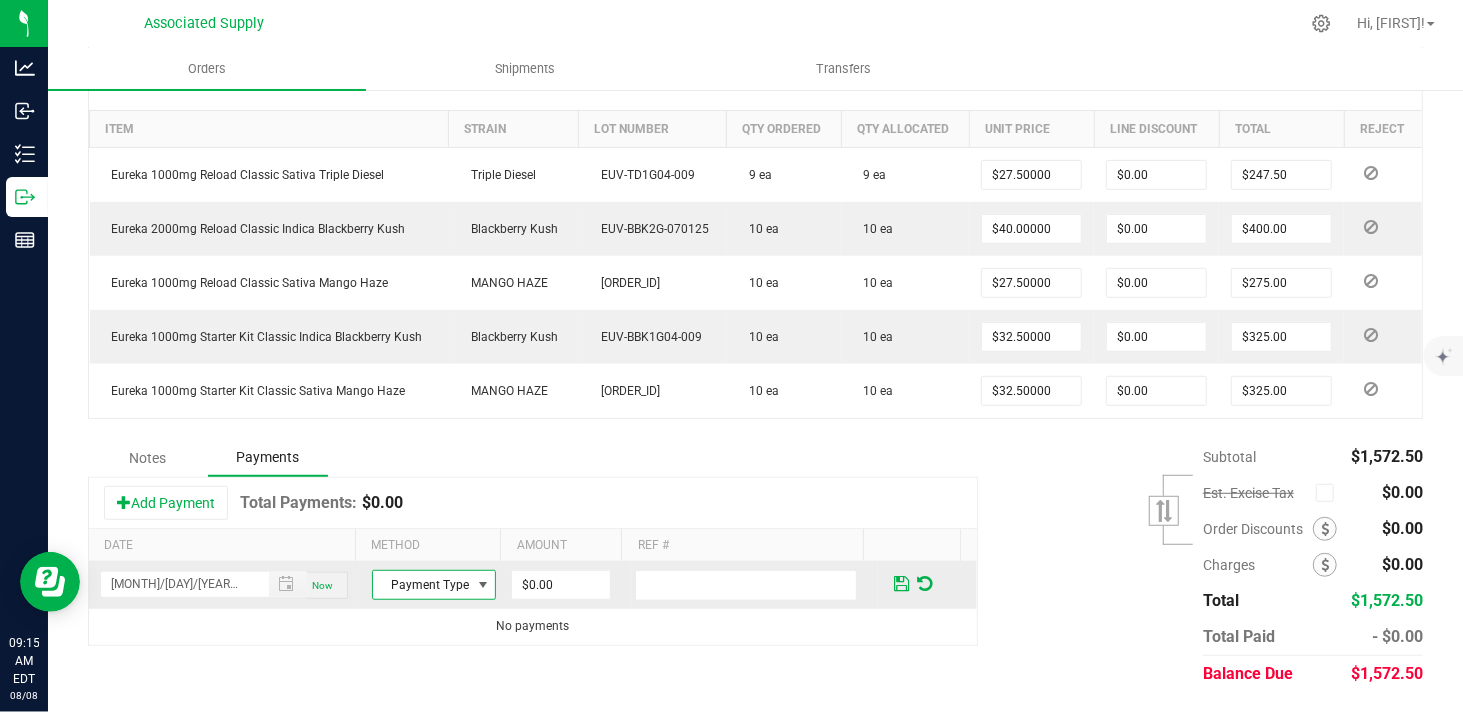 click at bounding box center [483, 585] 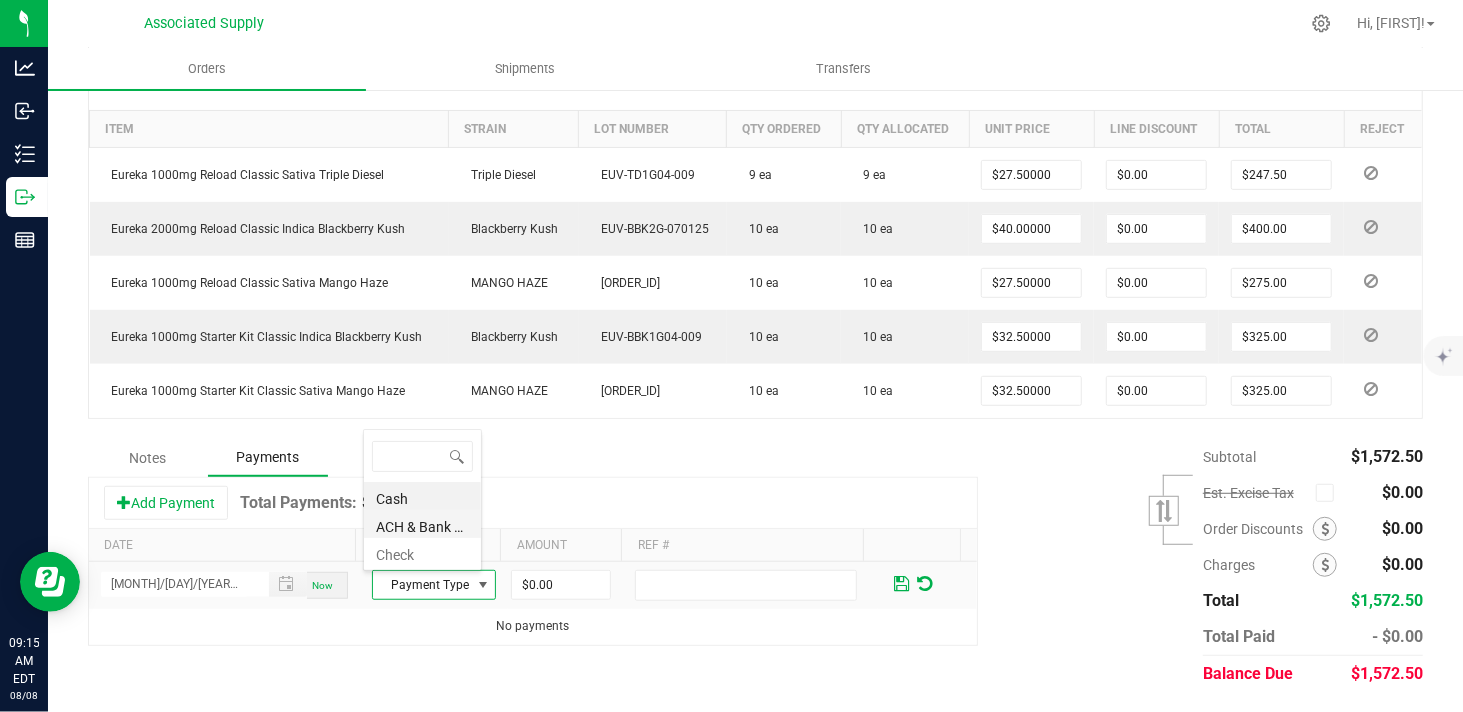 click on "ACH & Bank Transfer" at bounding box center [422, 524] 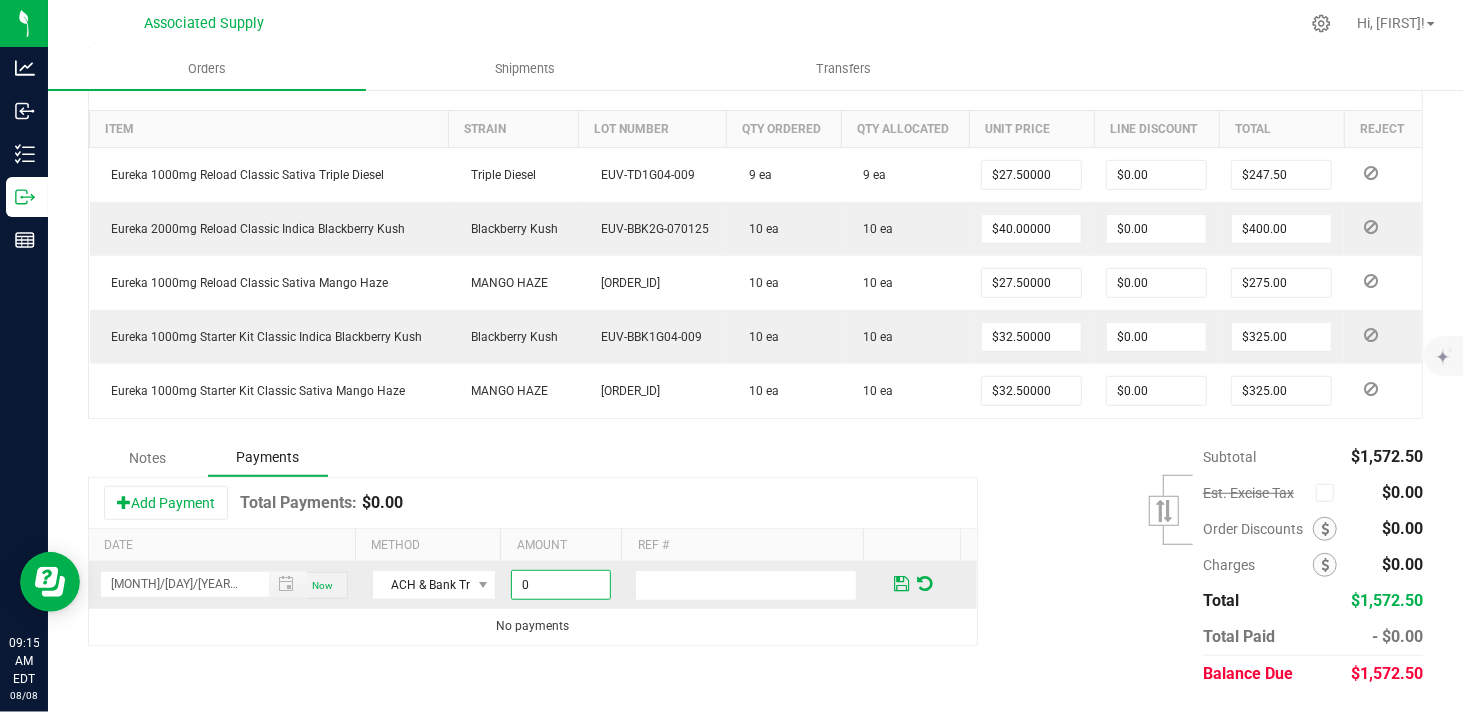 click on "0" at bounding box center [560, 585] 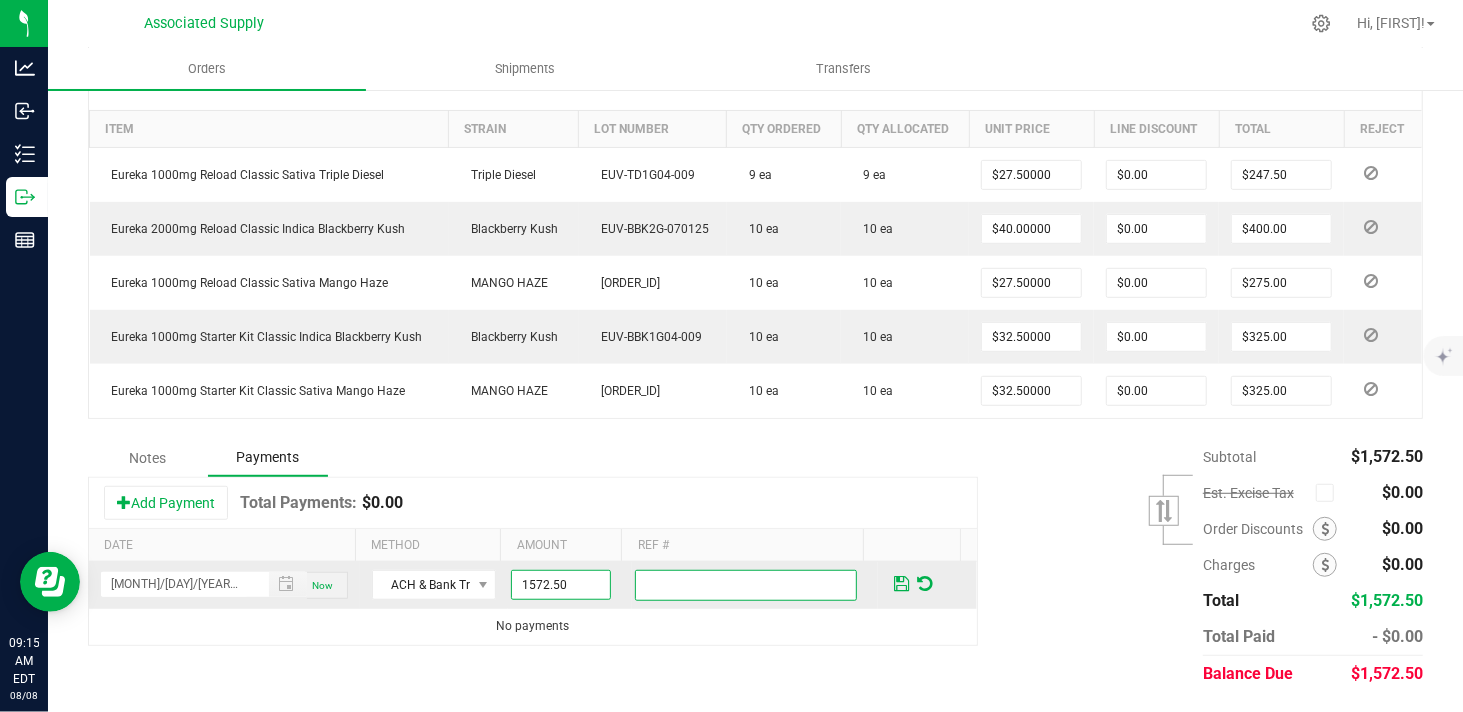 type on "$1,572.50" 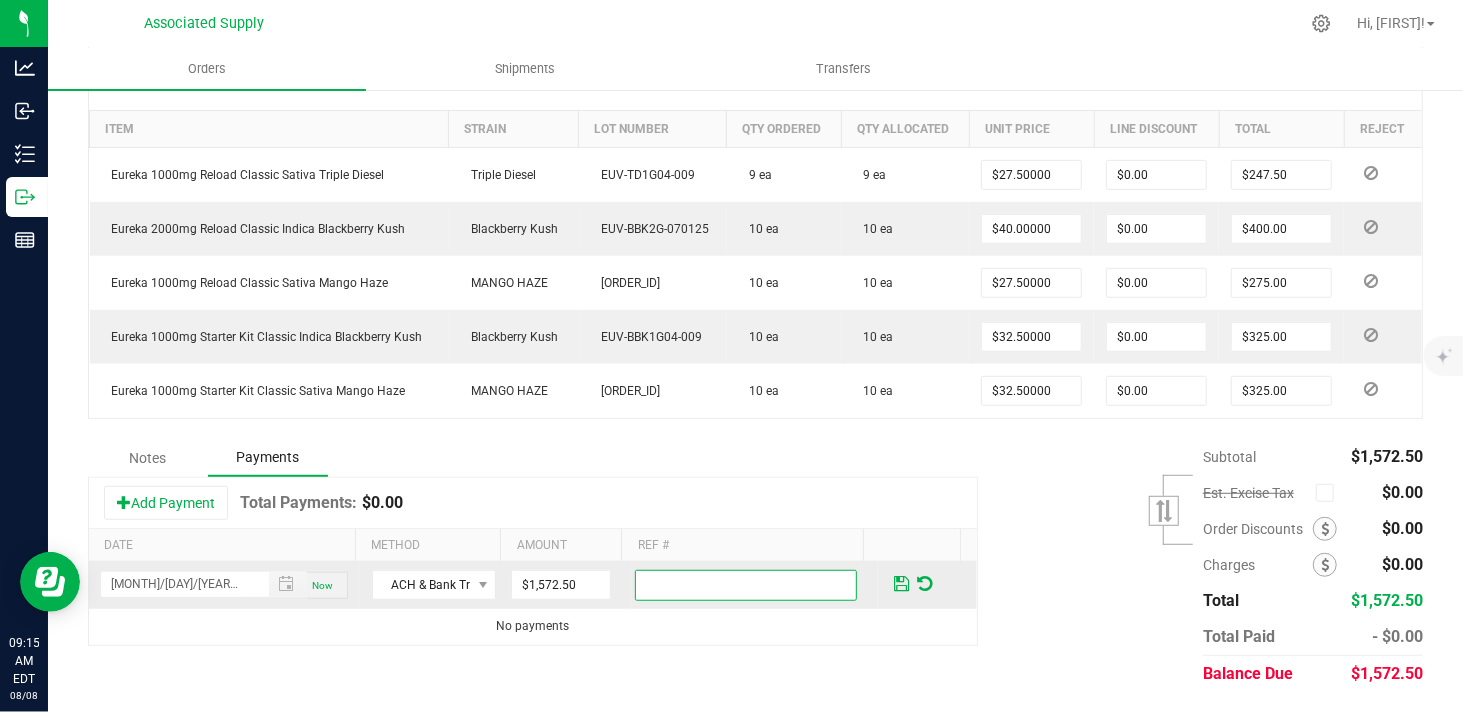 click at bounding box center [746, 585] 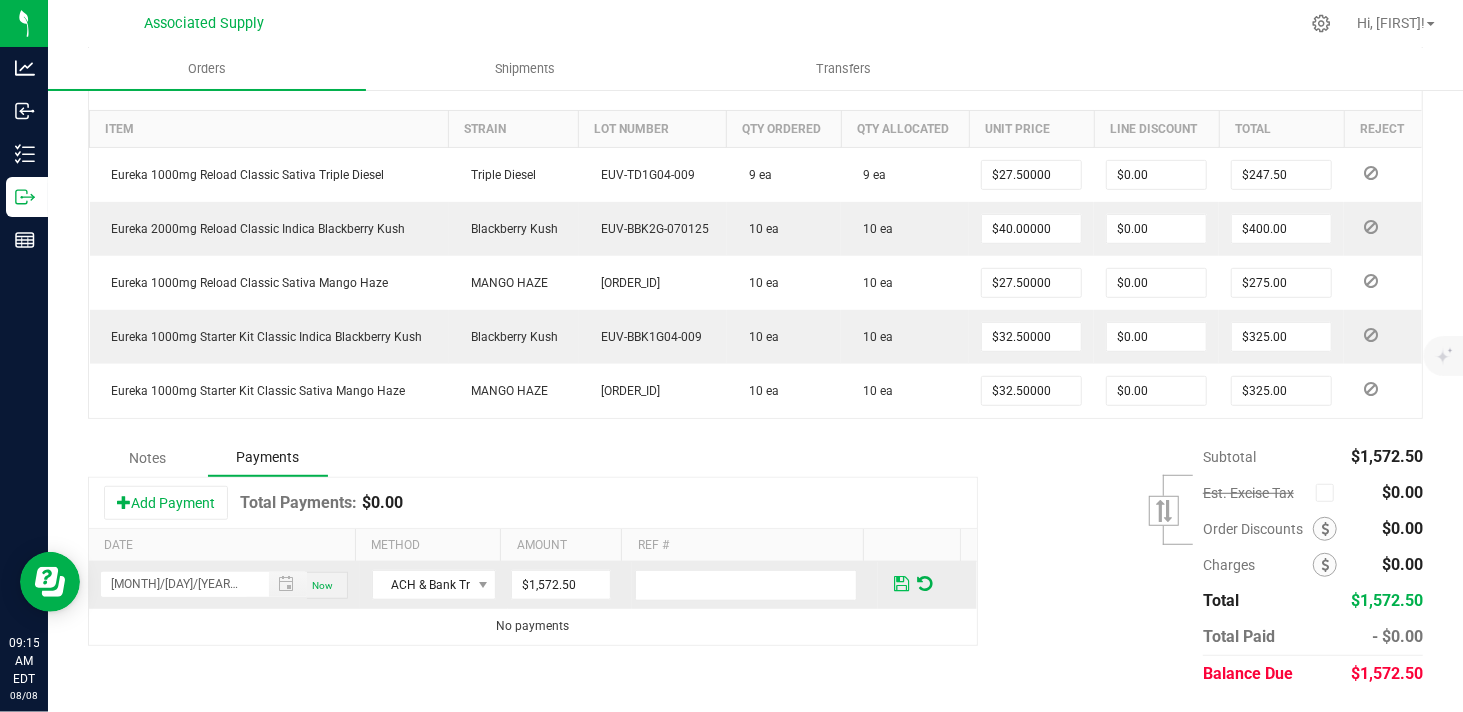 click at bounding box center [901, 584] 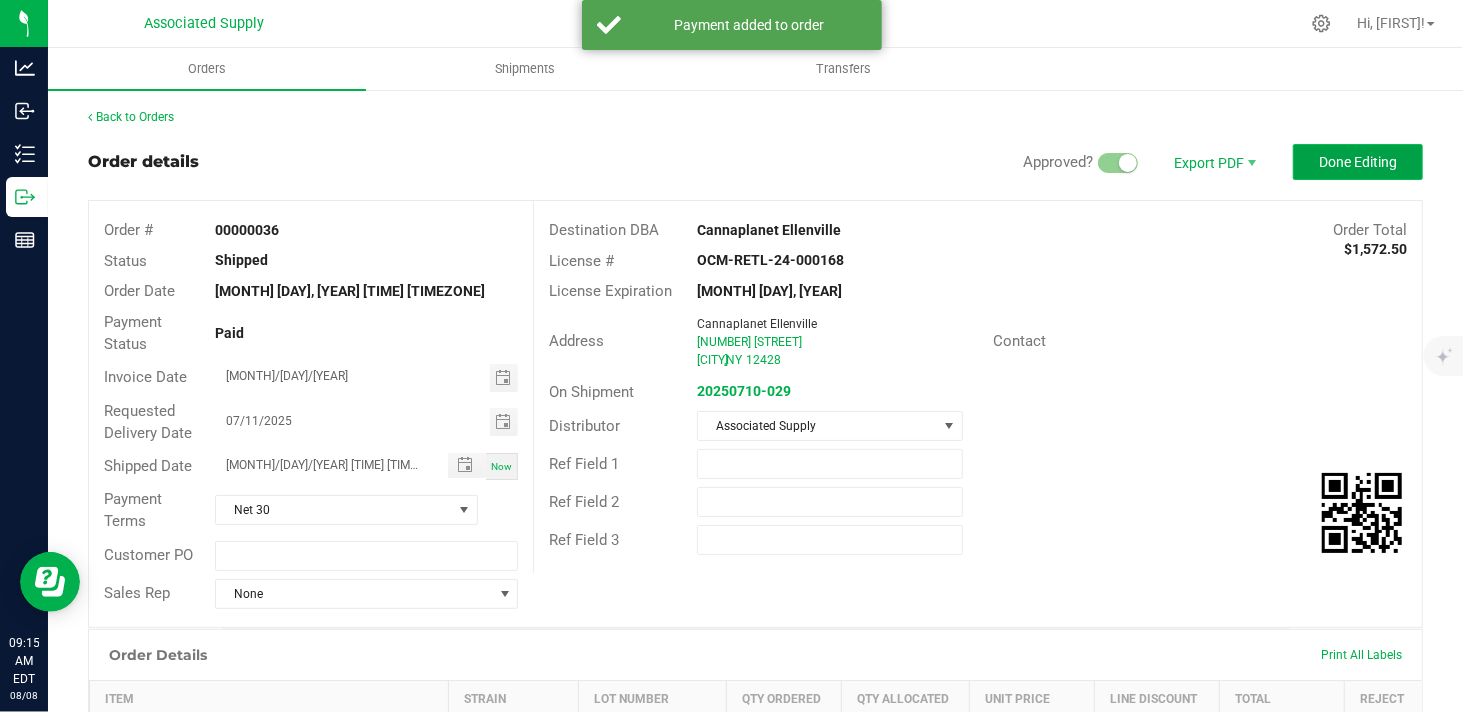 click on "Done Editing" at bounding box center (1358, 162) 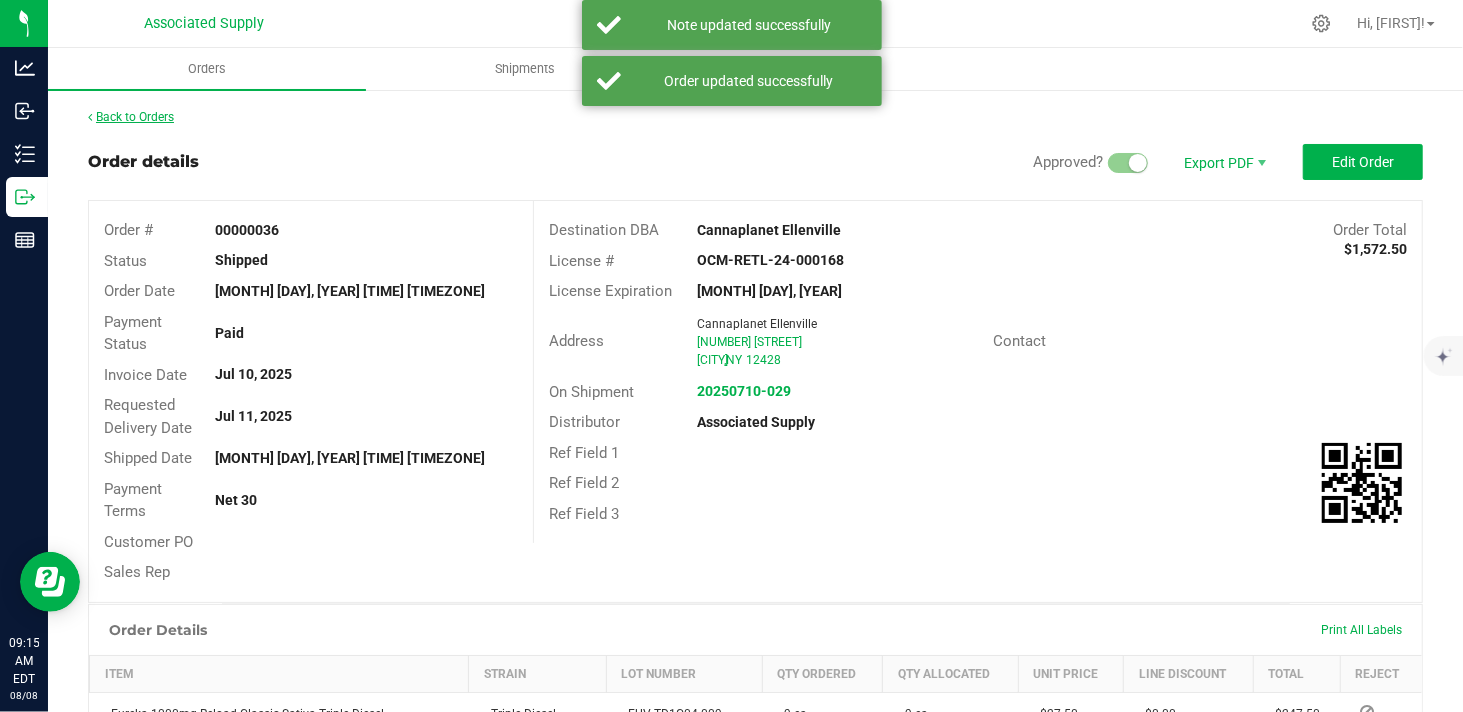 click on "Back to Orders" at bounding box center (131, 117) 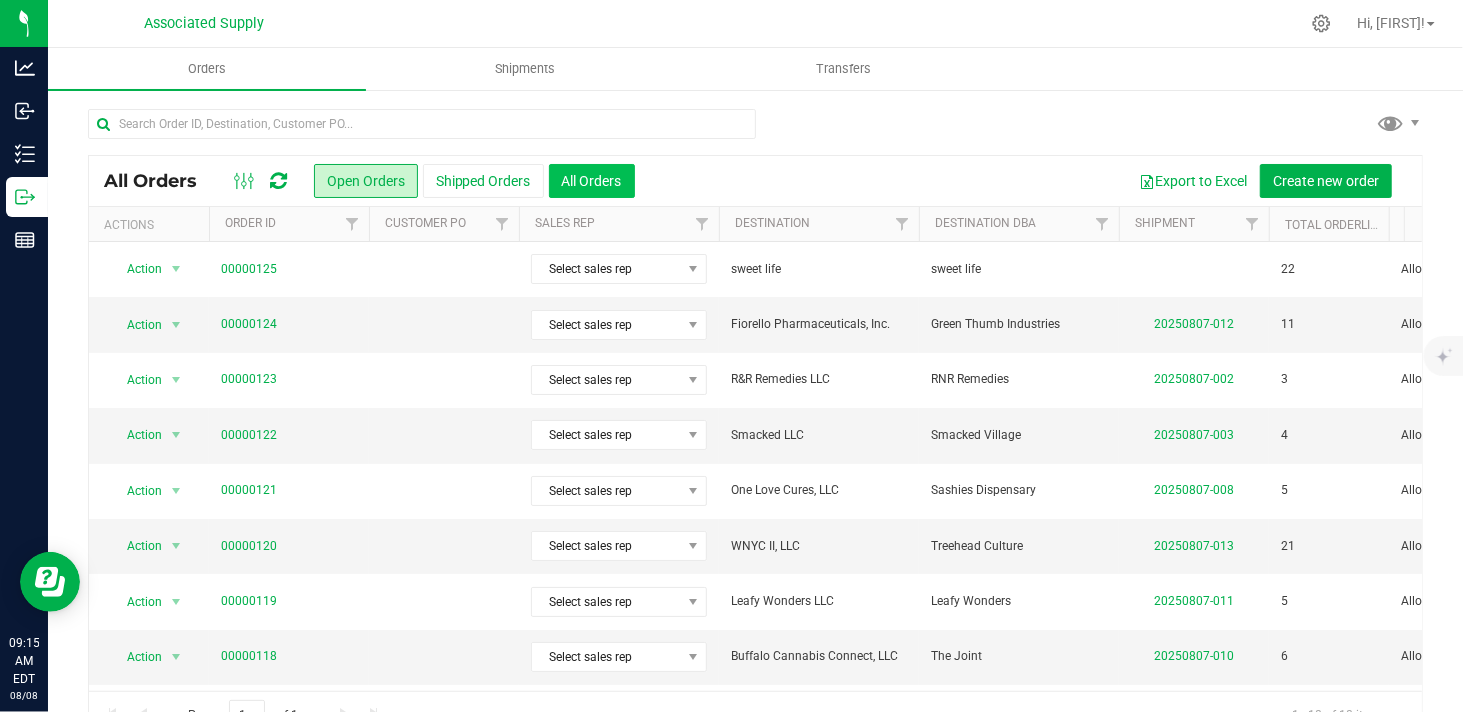 click on "All Orders" at bounding box center [592, 181] 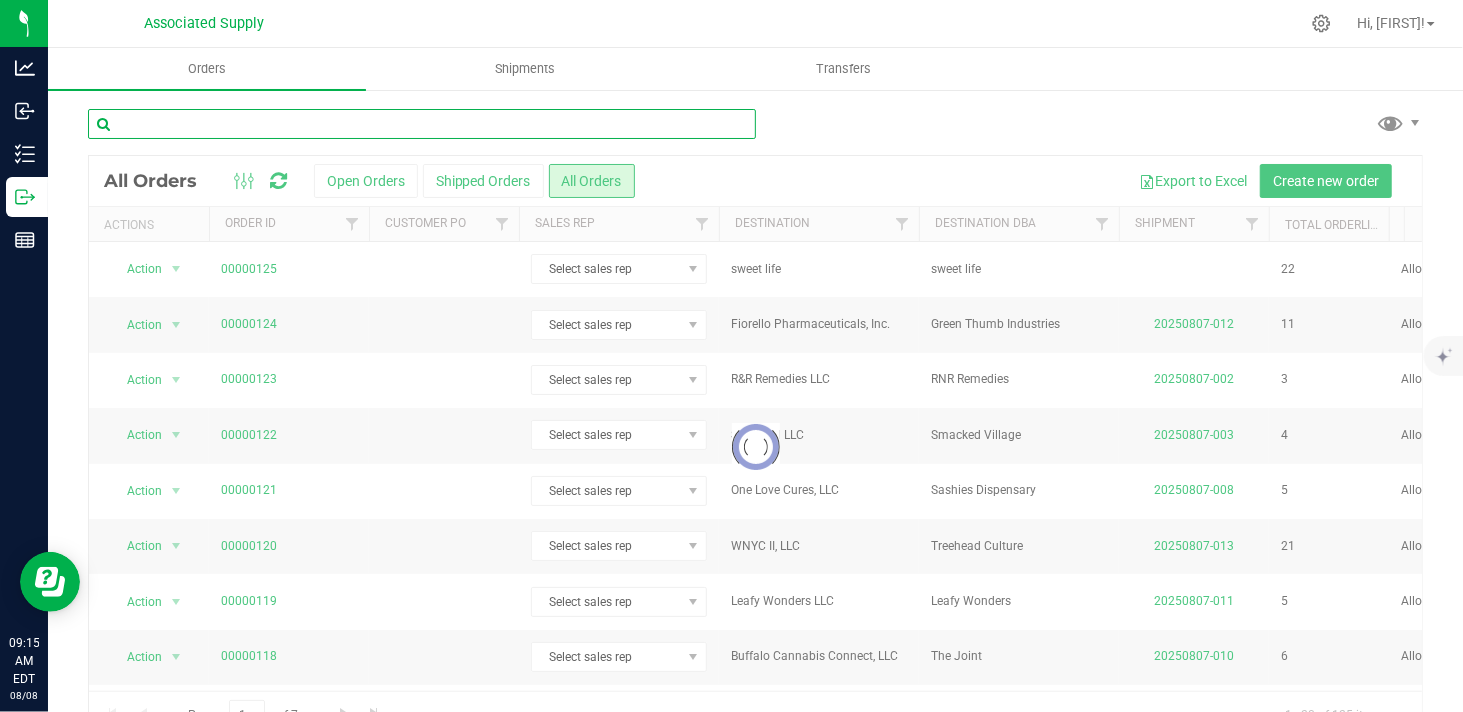 click at bounding box center [422, 124] 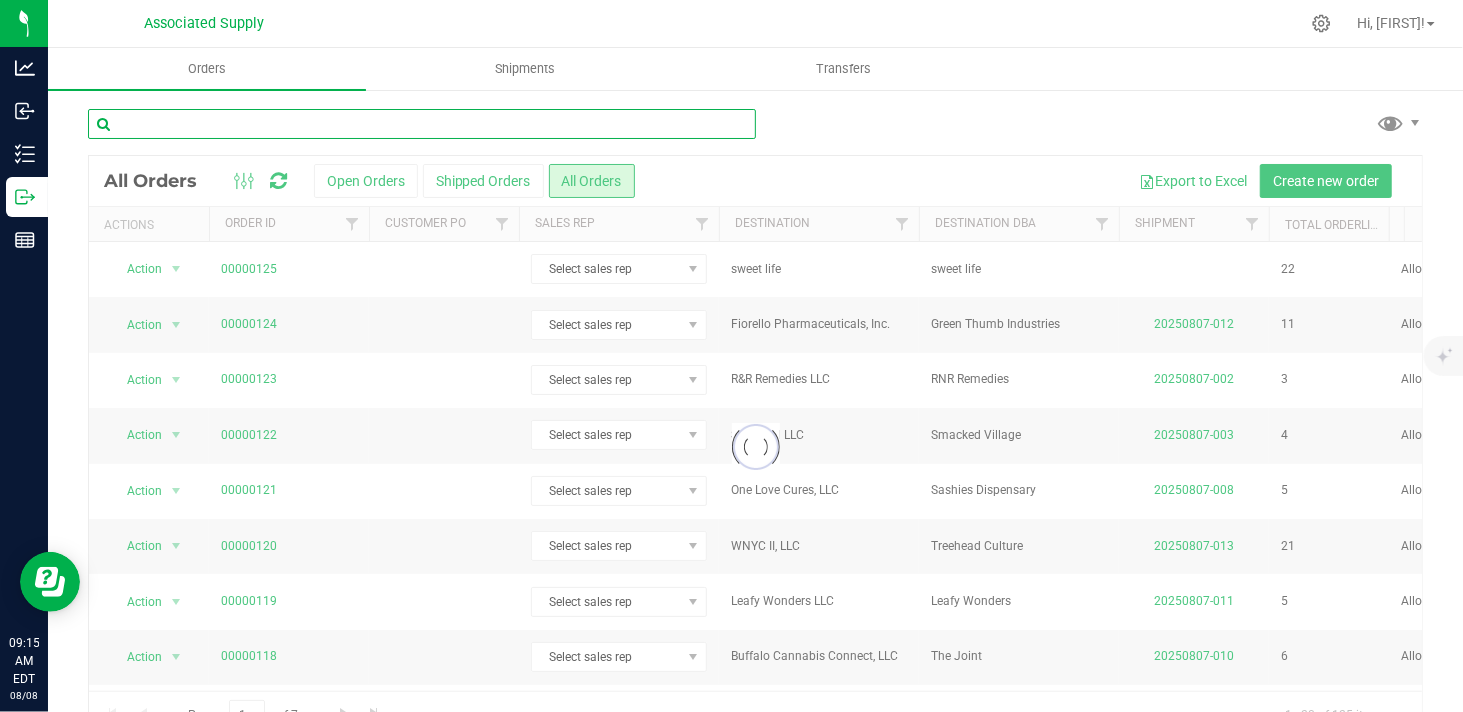 paste on "YONKERS DREAM" 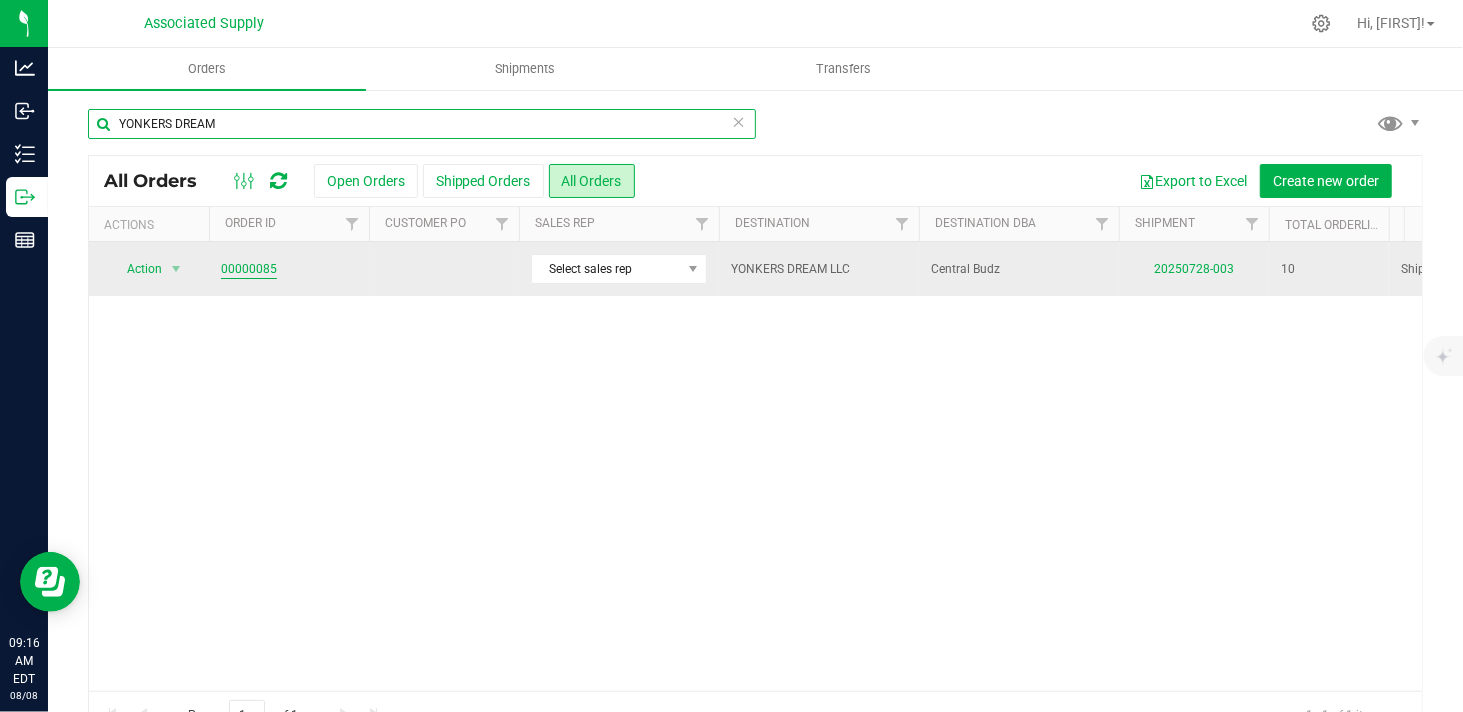 type on "YONKERS DREAM" 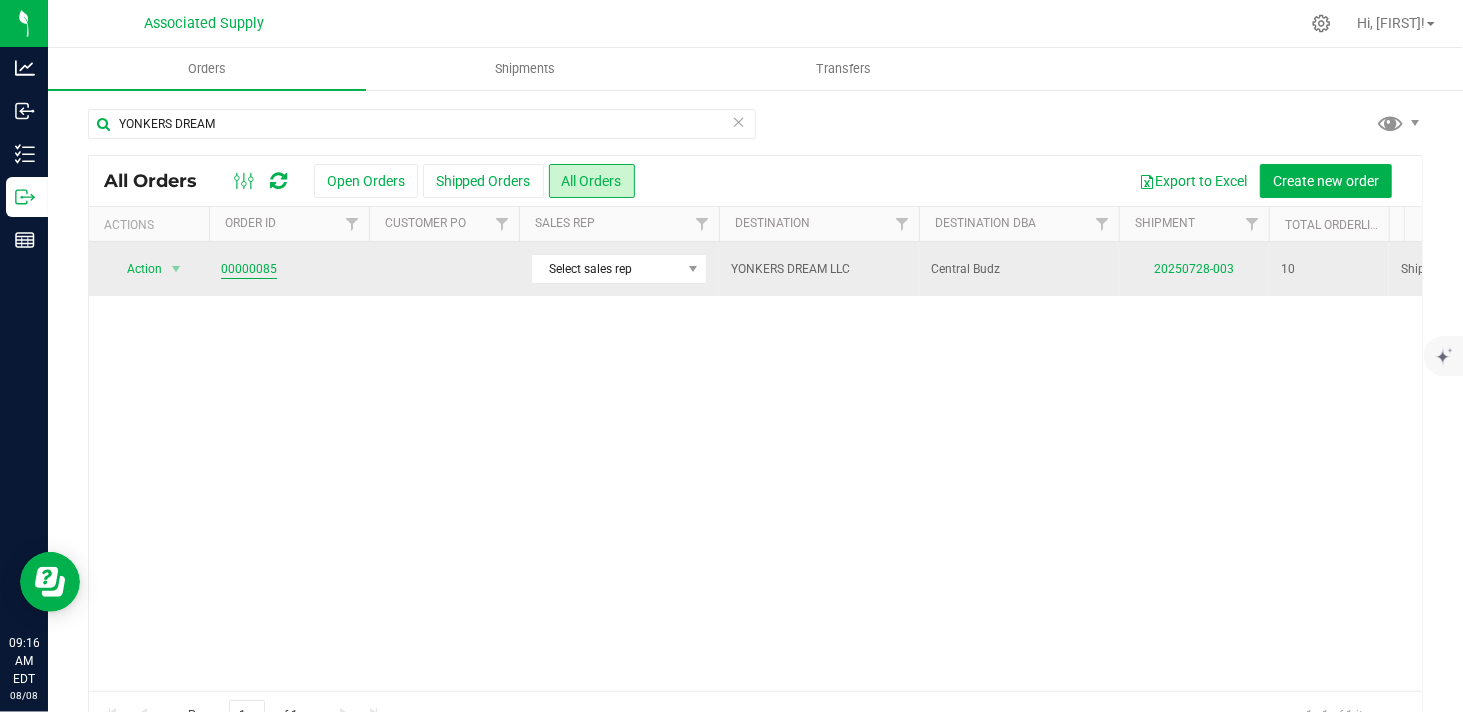 click on "00000085" at bounding box center [249, 269] 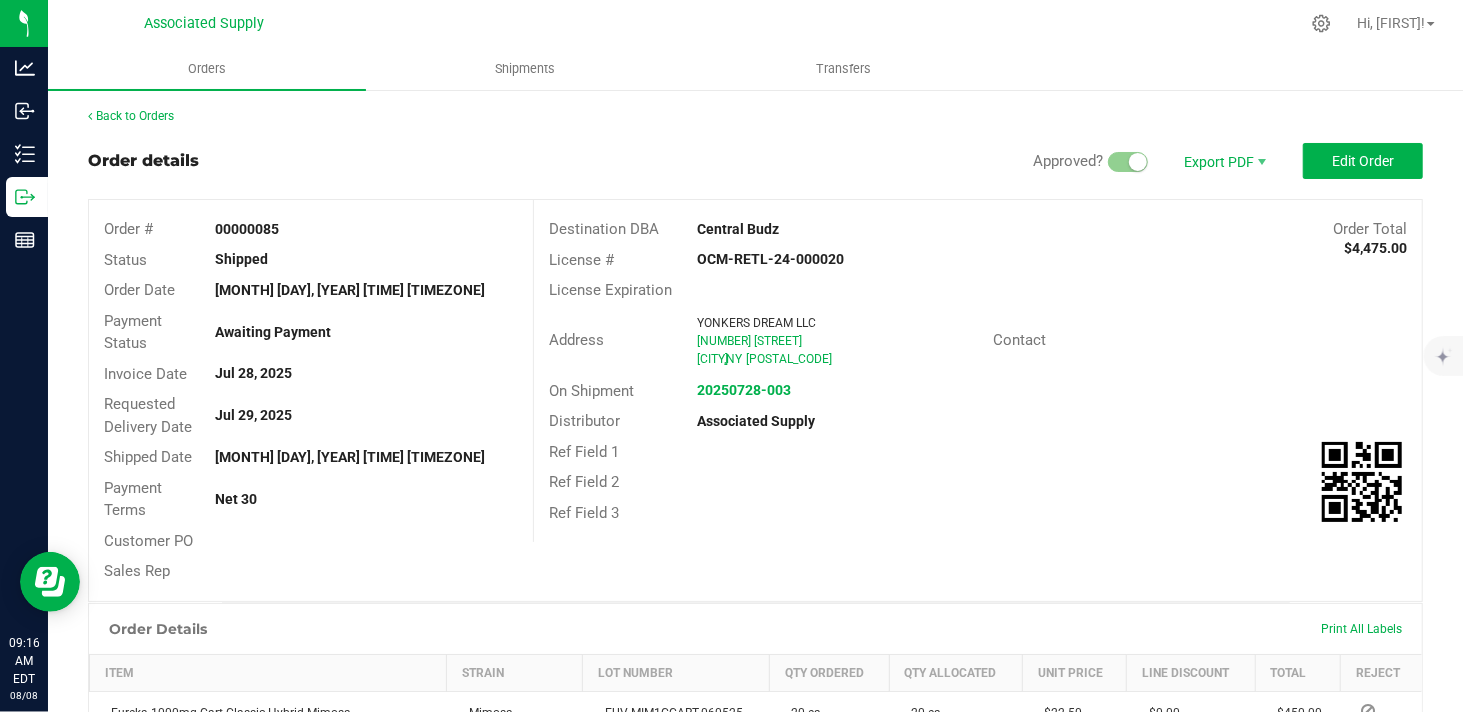 scroll, scrollTop: 0, scrollLeft: 0, axis: both 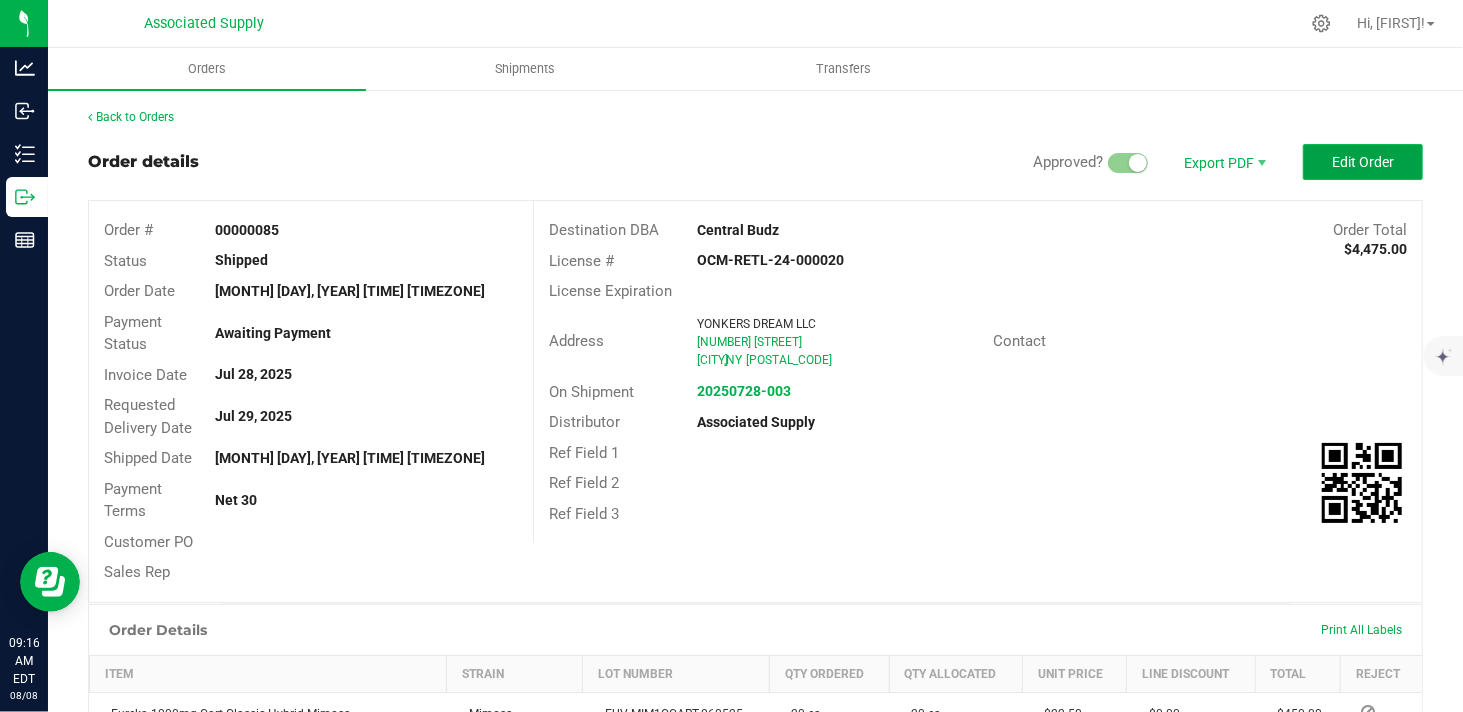 click on "Edit Order" at bounding box center (1363, 162) 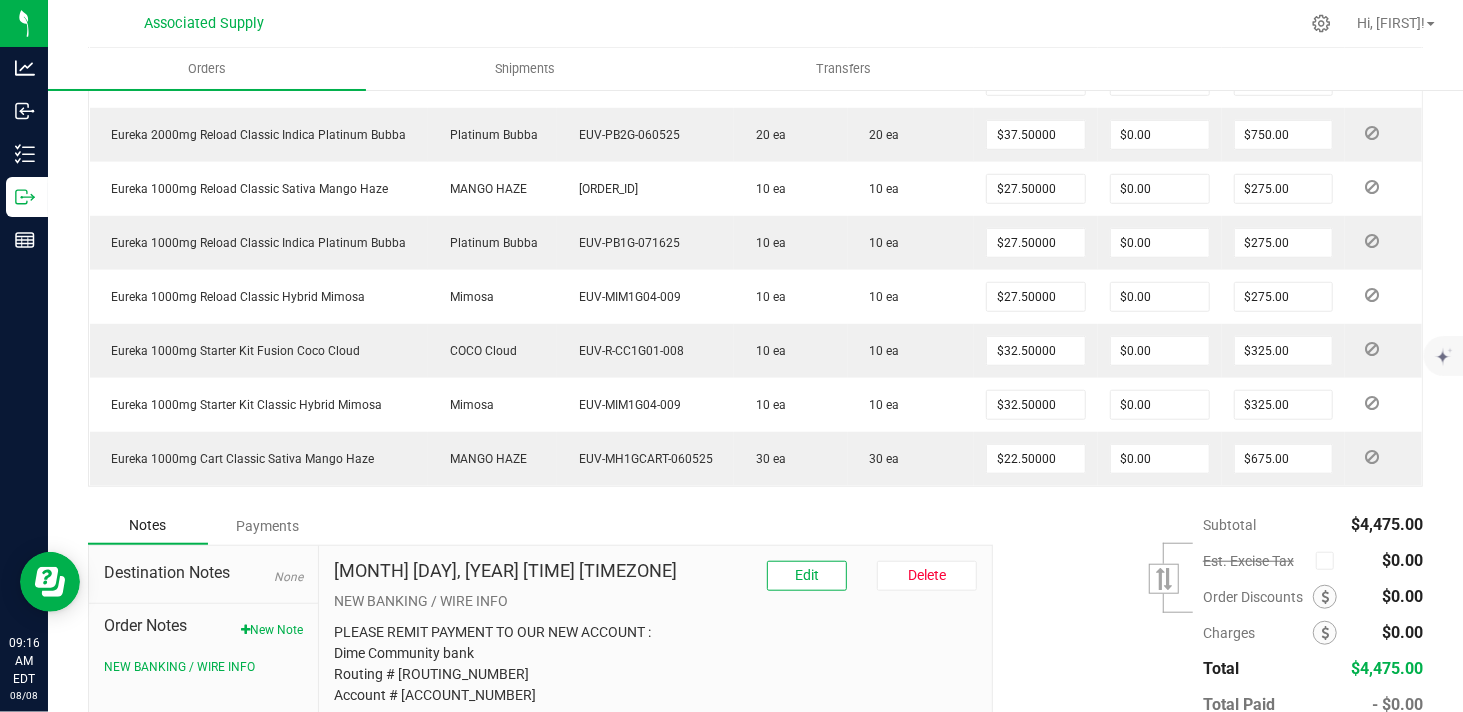 scroll, scrollTop: 896, scrollLeft: 0, axis: vertical 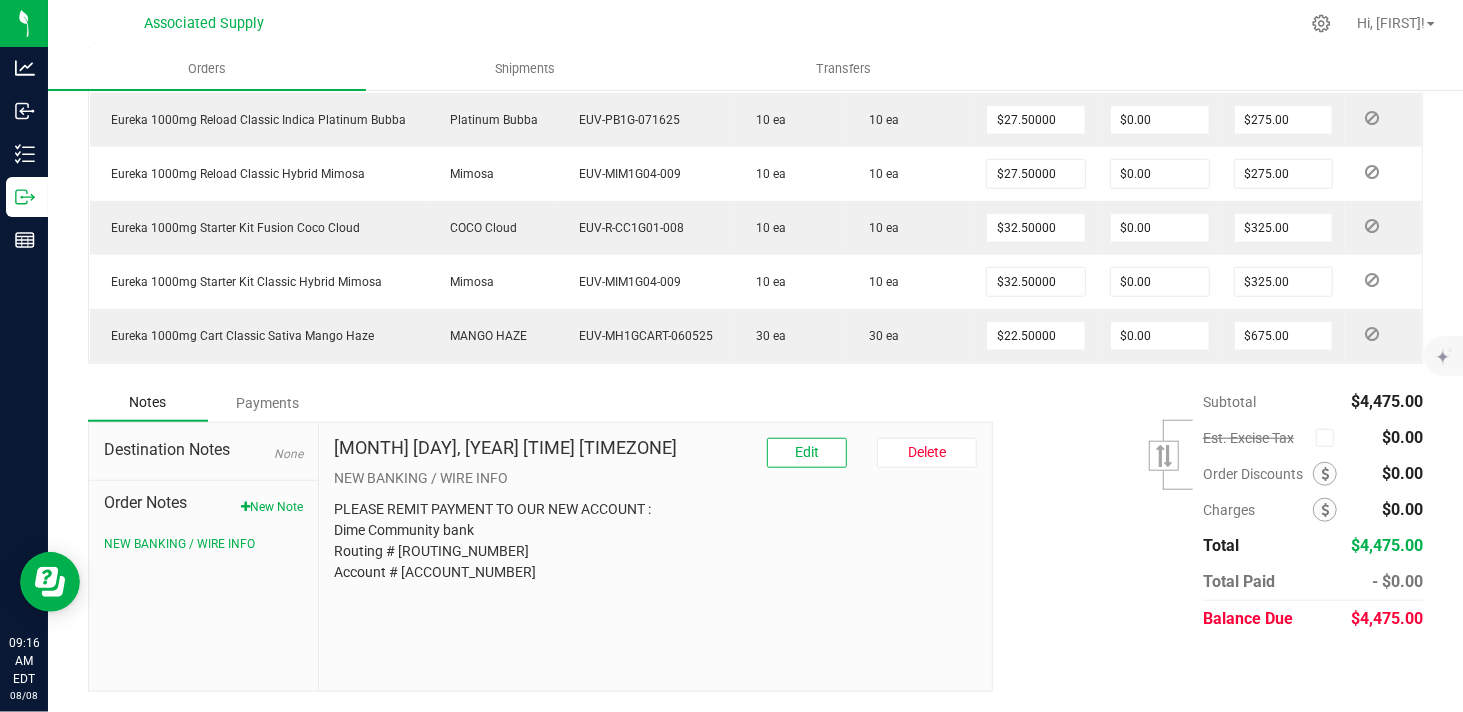 click on "Payments" at bounding box center (268, 403) 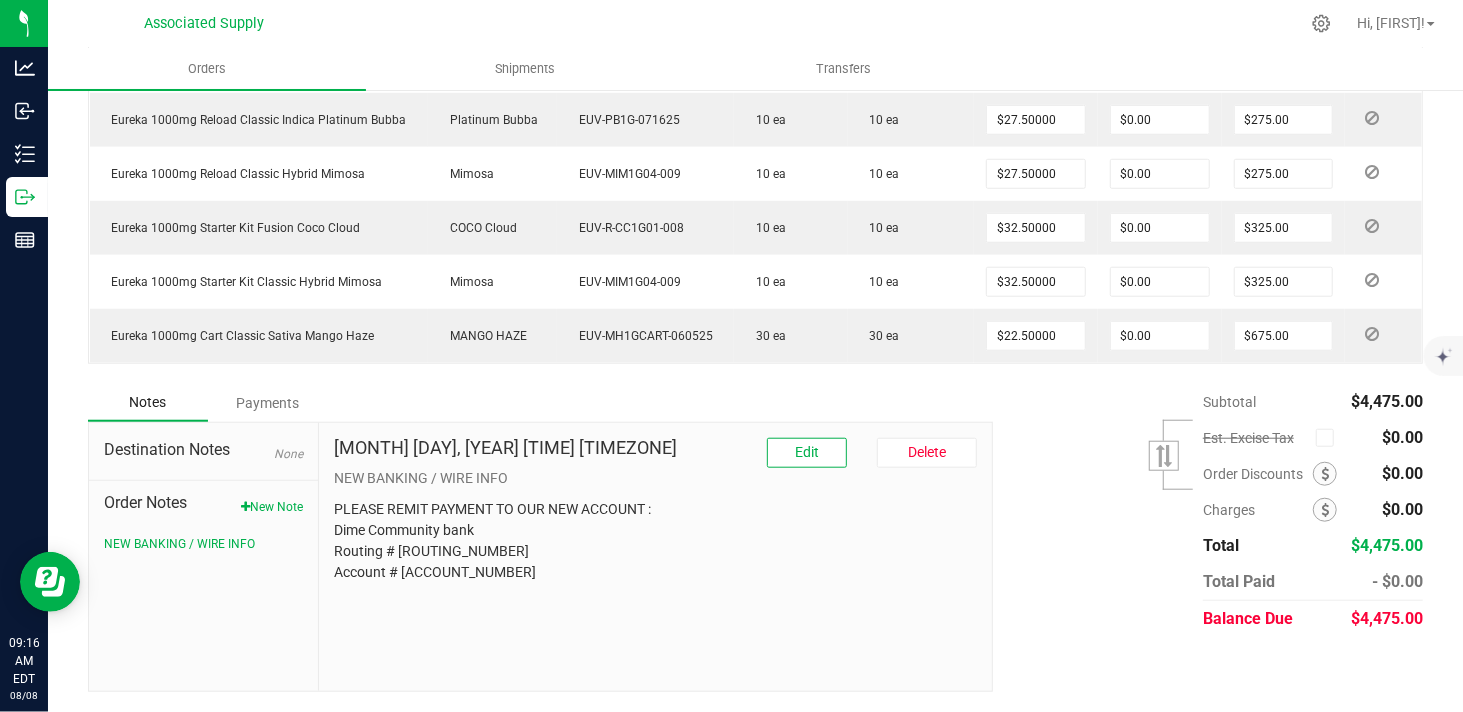 scroll, scrollTop: 842, scrollLeft: 0, axis: vertical 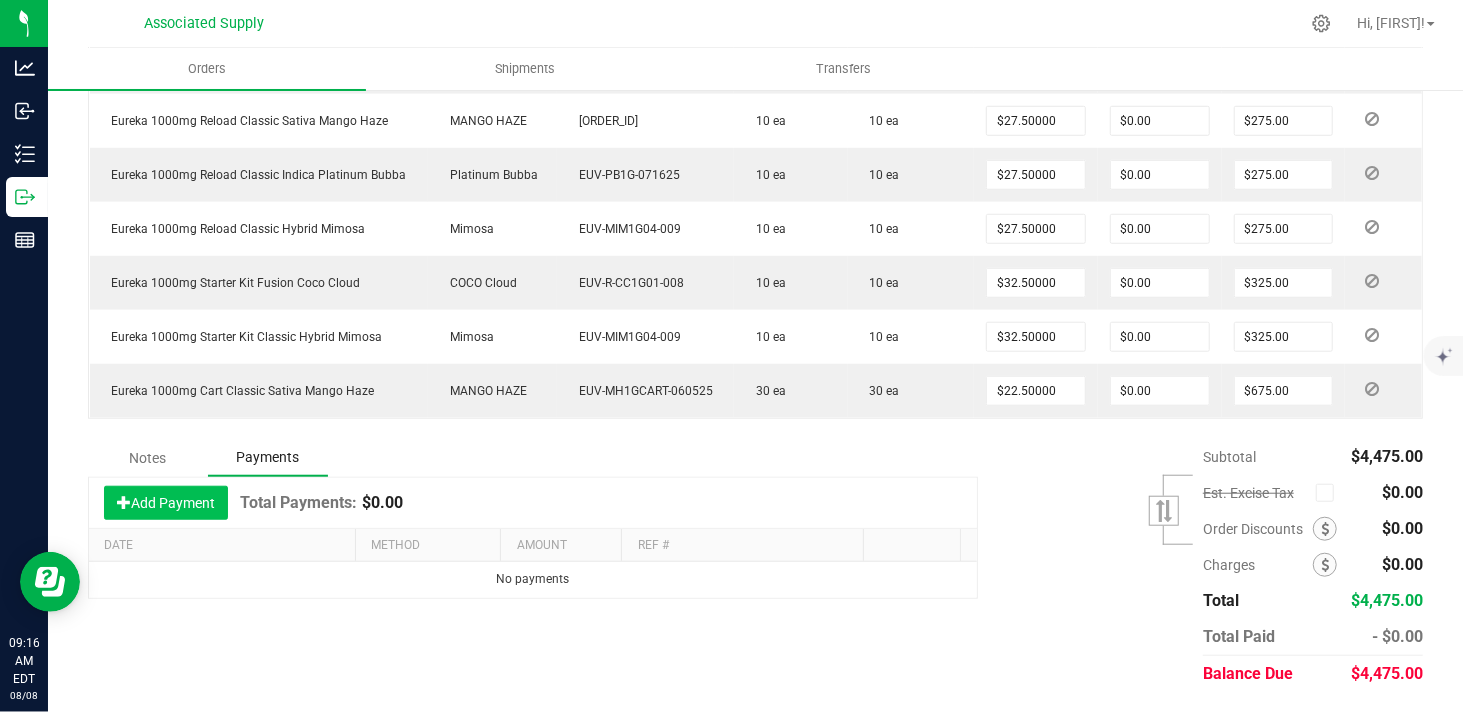 click on "Add Payment" at bounding box center [166, 503] 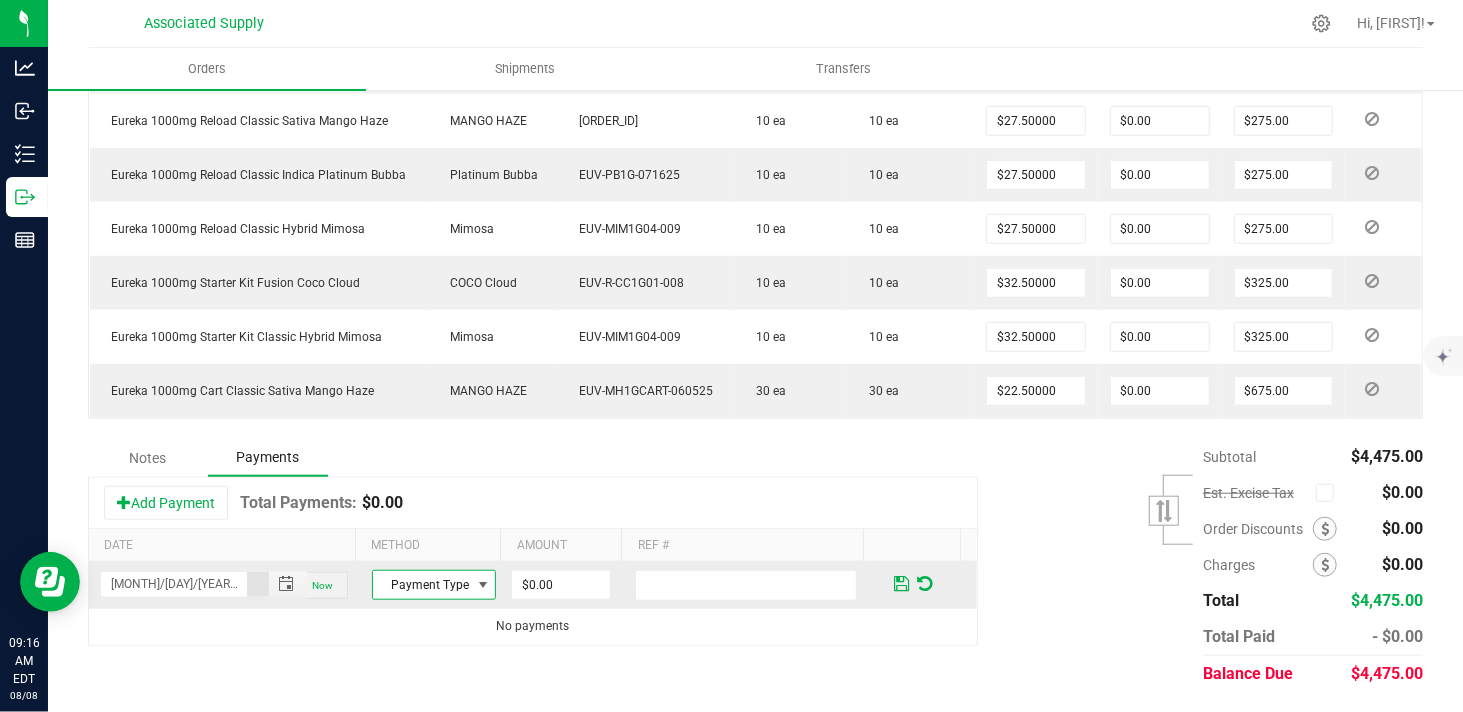 click at bounding box center (483, 585) 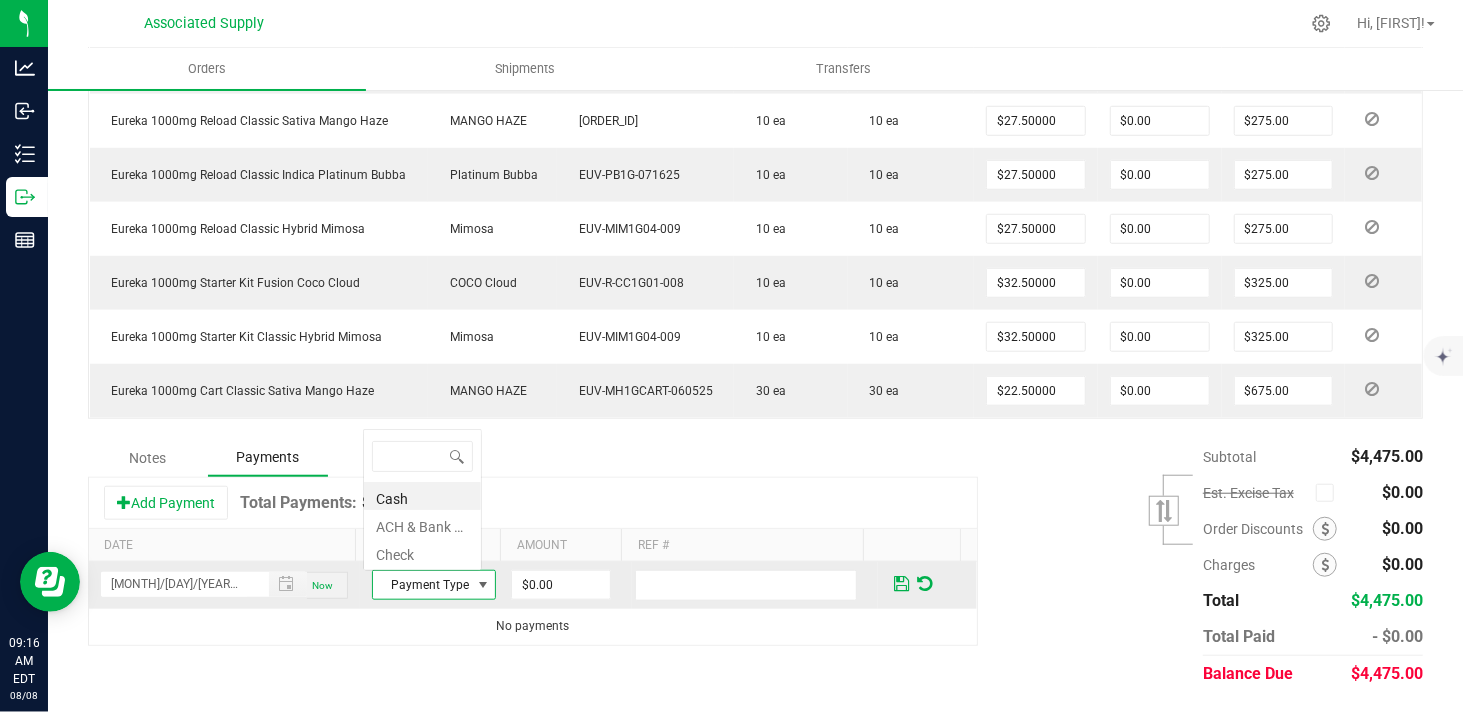 scroll, scrollTop: 0, scrollLeft: 0, axis: both 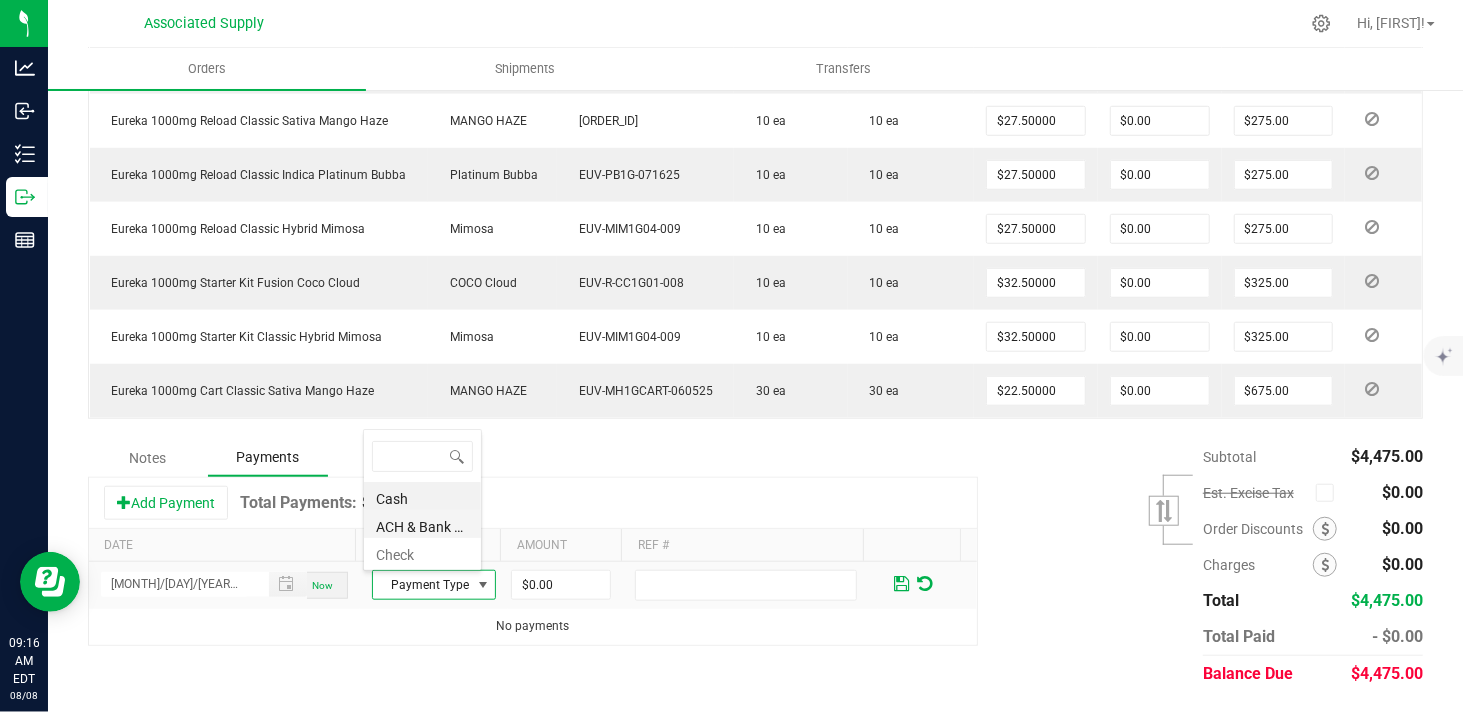 click on "ACH & Bank Transfer" at bounding box center (422, 524) 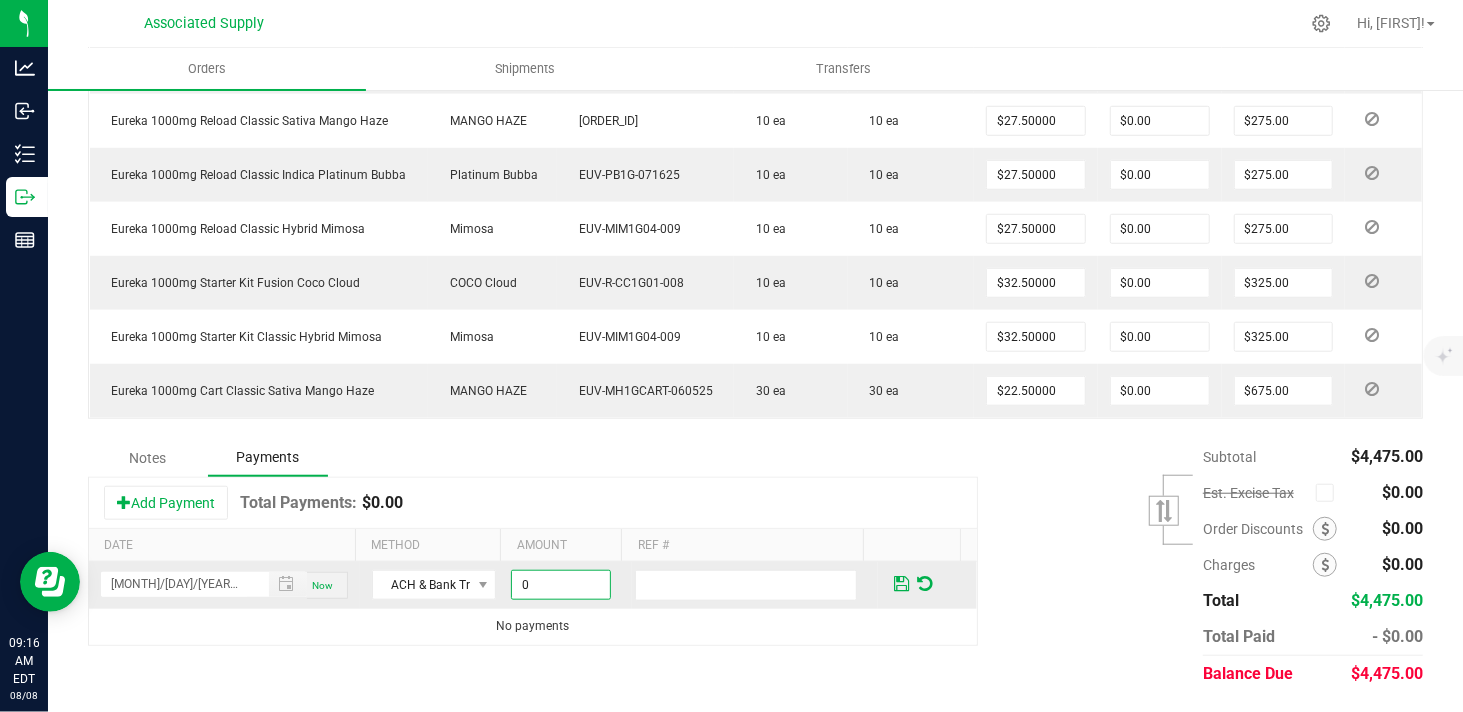 click on "0" at bounding box center [560, 585] 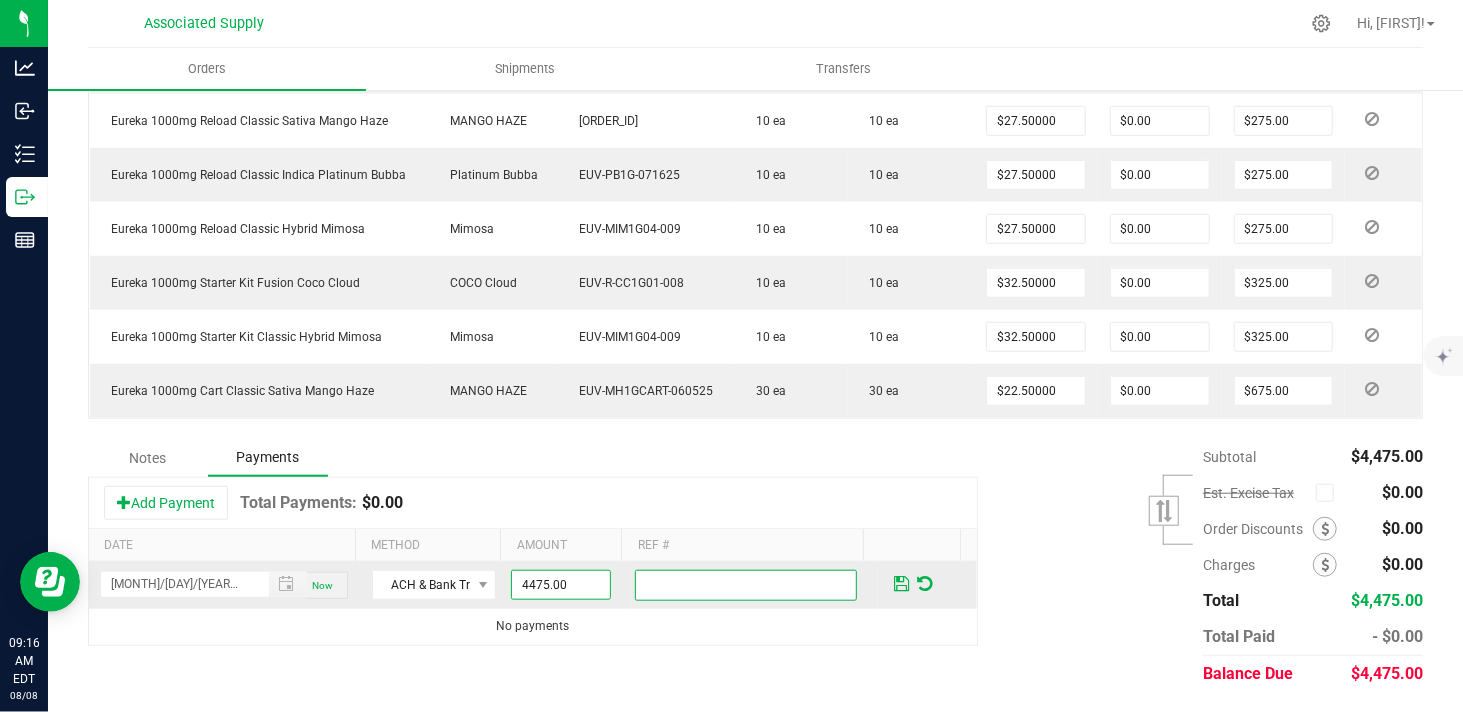 type on "$4,475.00" 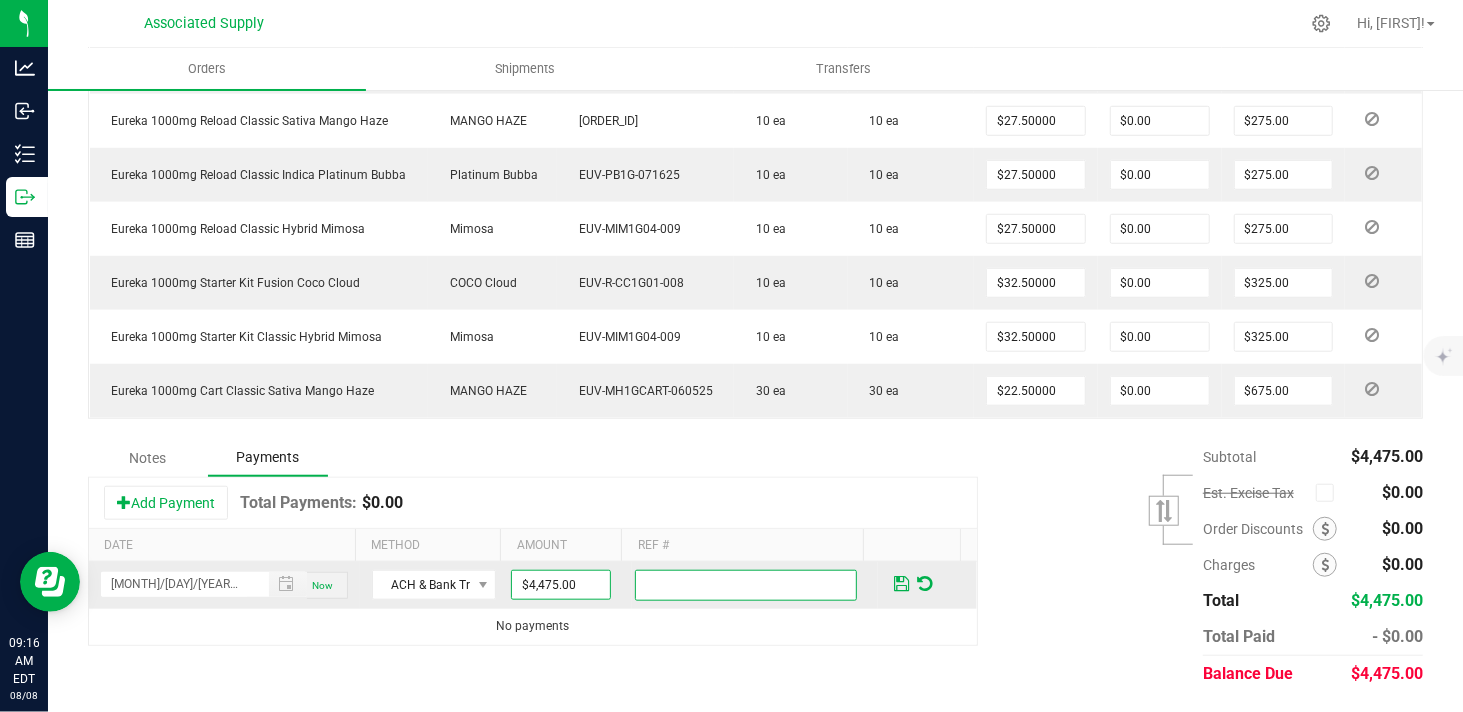 click at bounding box center (746, 585) 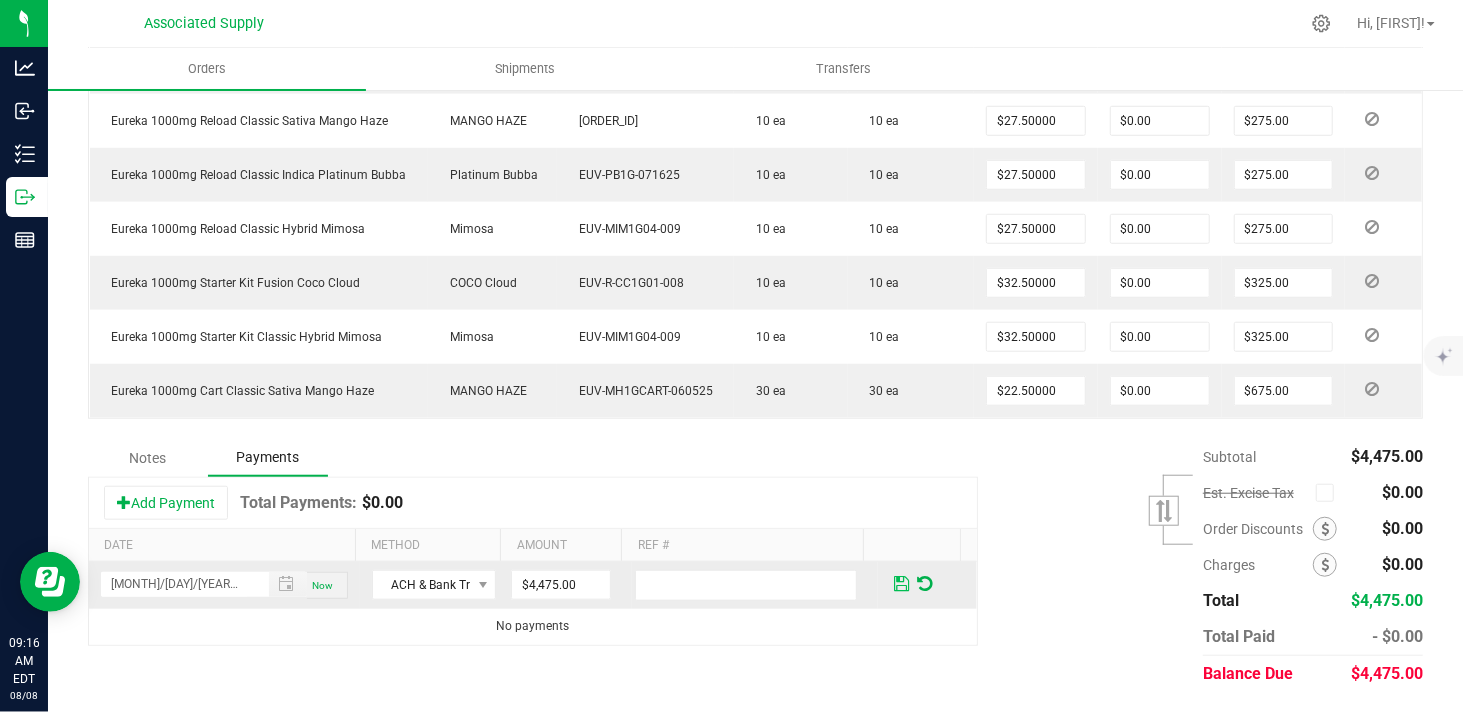 click at bounding box center (901, 584) 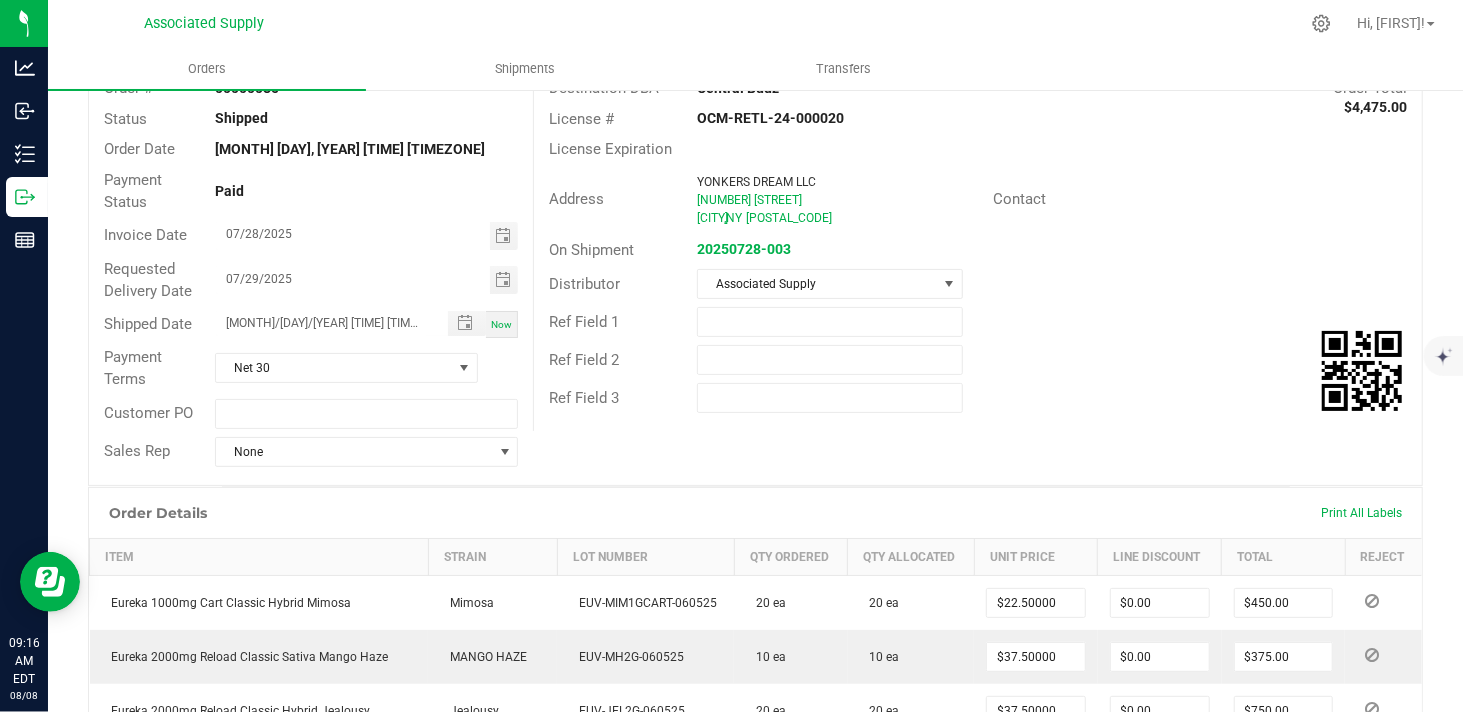 scroll, scrollTop: 0, scrollLeft: 0, axis: both 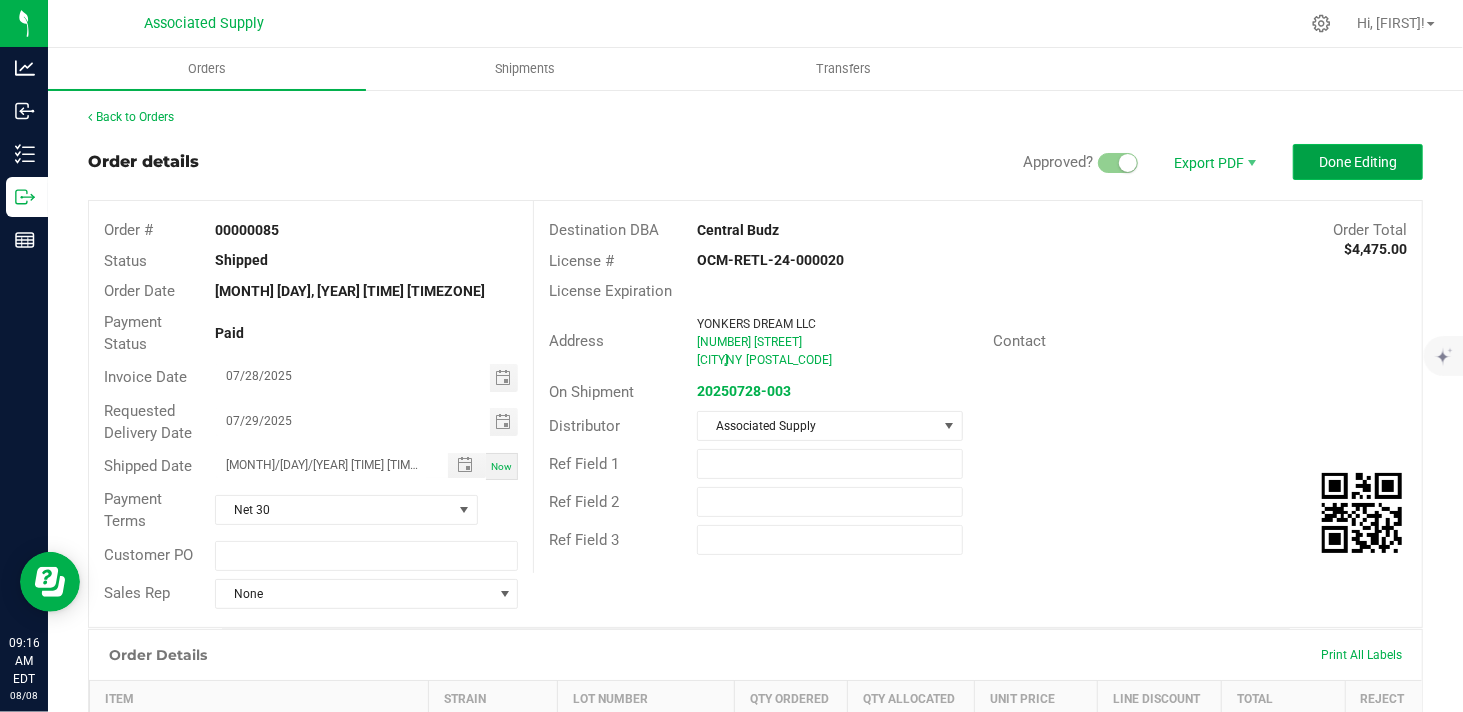 click on "Done Editing" at bounding box center [1358, 162] 